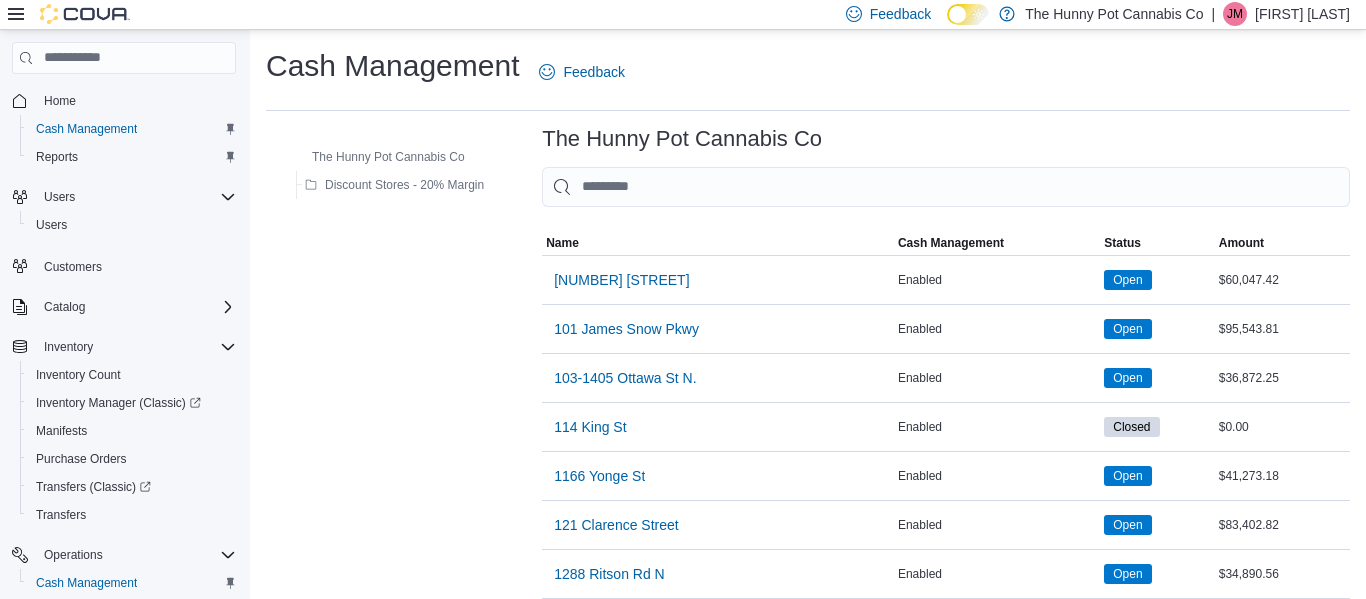 scroll, scrollTop: 1205, scrollLeft: 0, axis: vertical 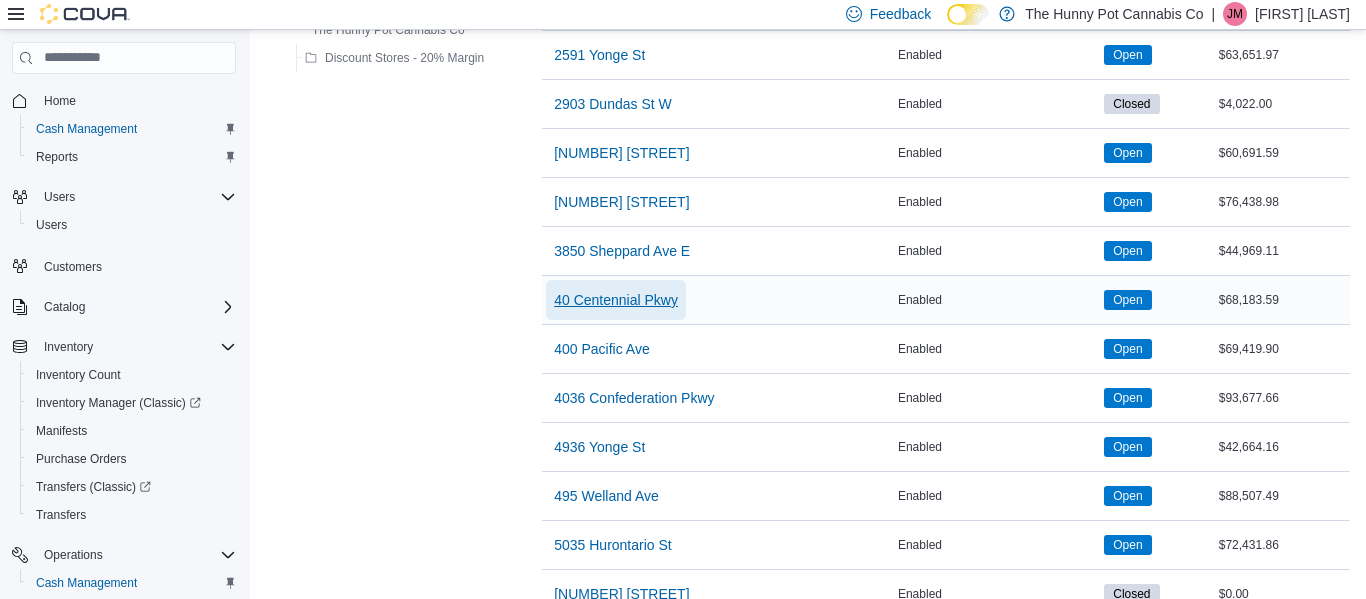 click on "40 Centennial Pkwy" at bounding box center (616, 300) 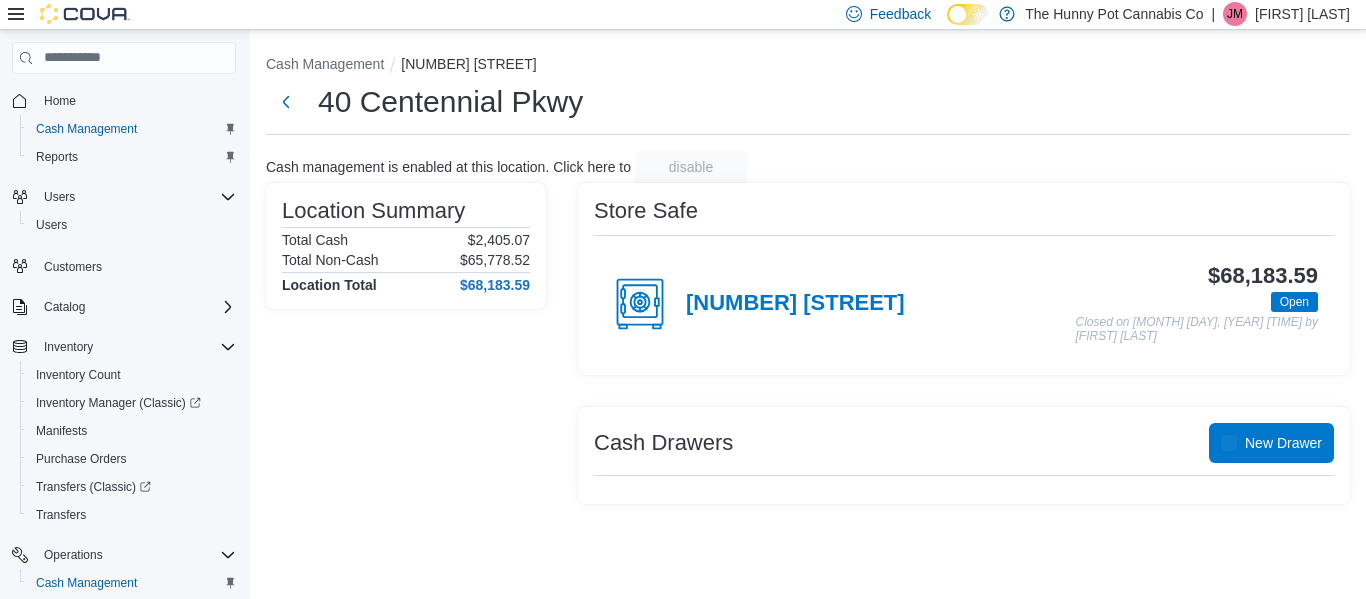 scroll, scrollTop: 0, scrollLeft: 0, axis: both 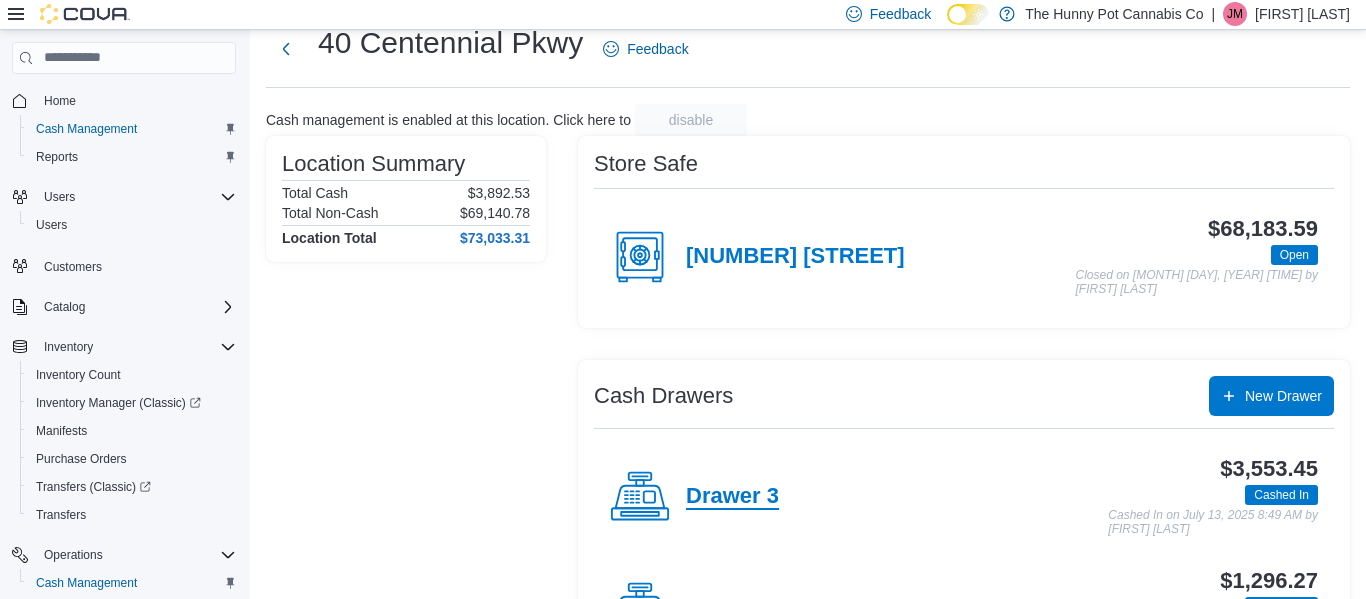 click on "Drawer 3" at bounding box center [732, 497] 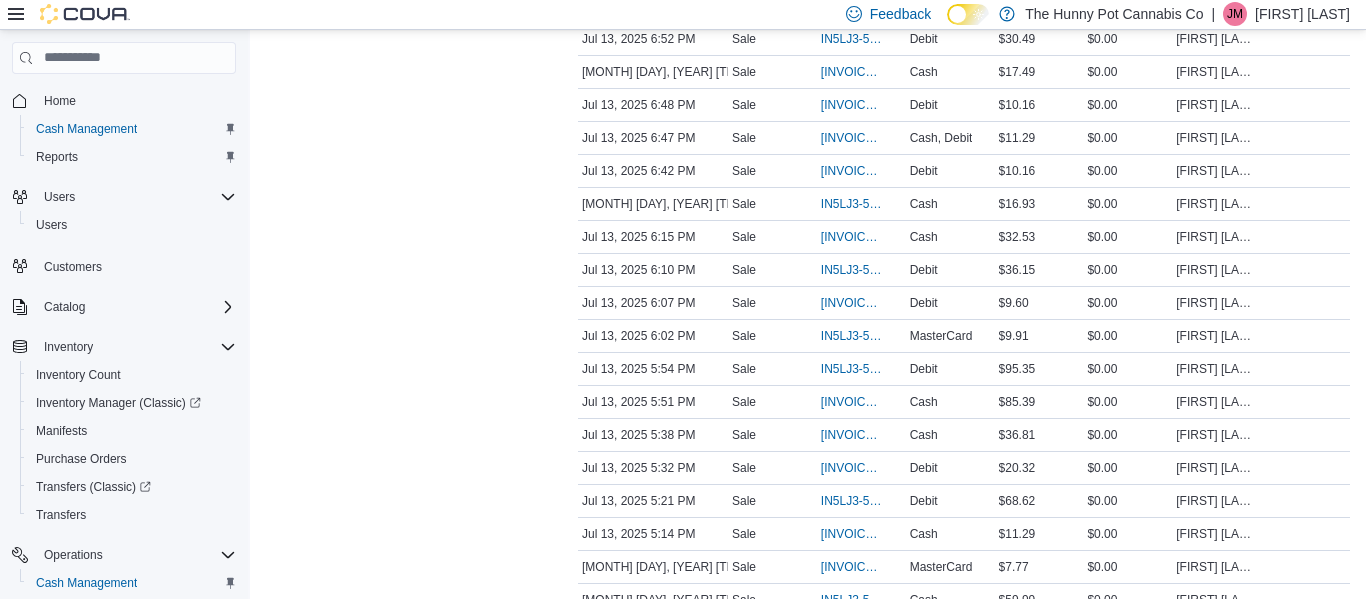 scroll, scrollTop: 759, scrollLeft: 0, axis: vertical 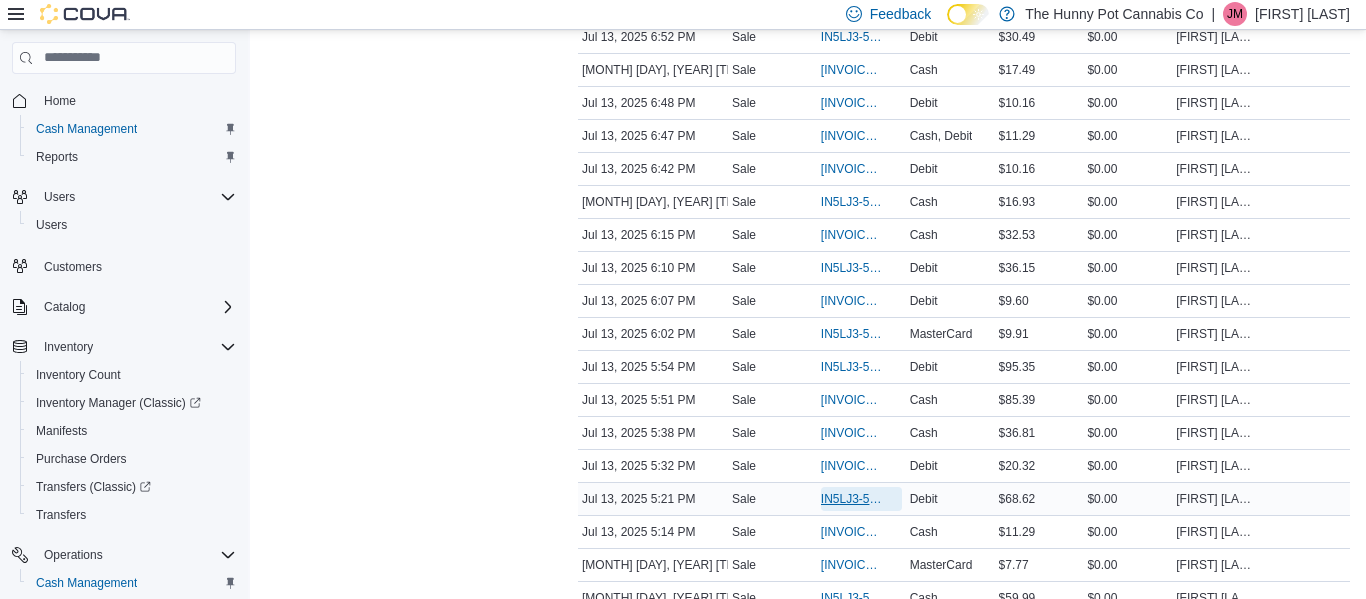 click on "IN5LJ3-5574350" at bounding box center (851, 499) 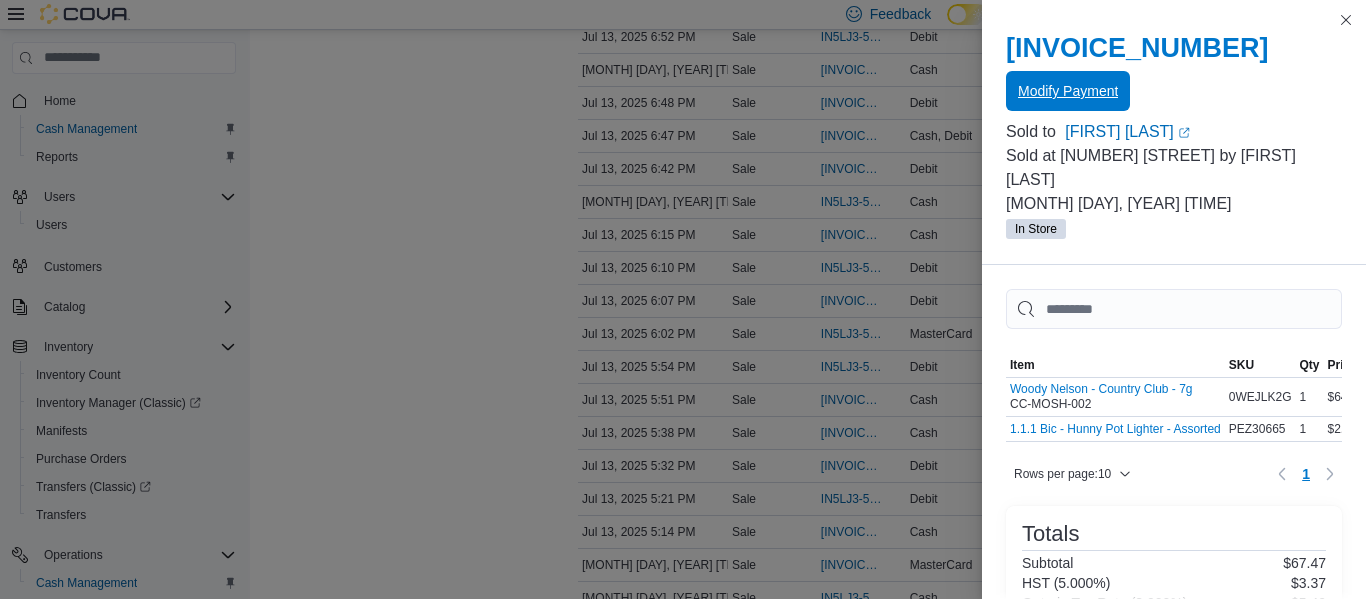 click on "Modify Payment" at bounding box center (1068, 91) 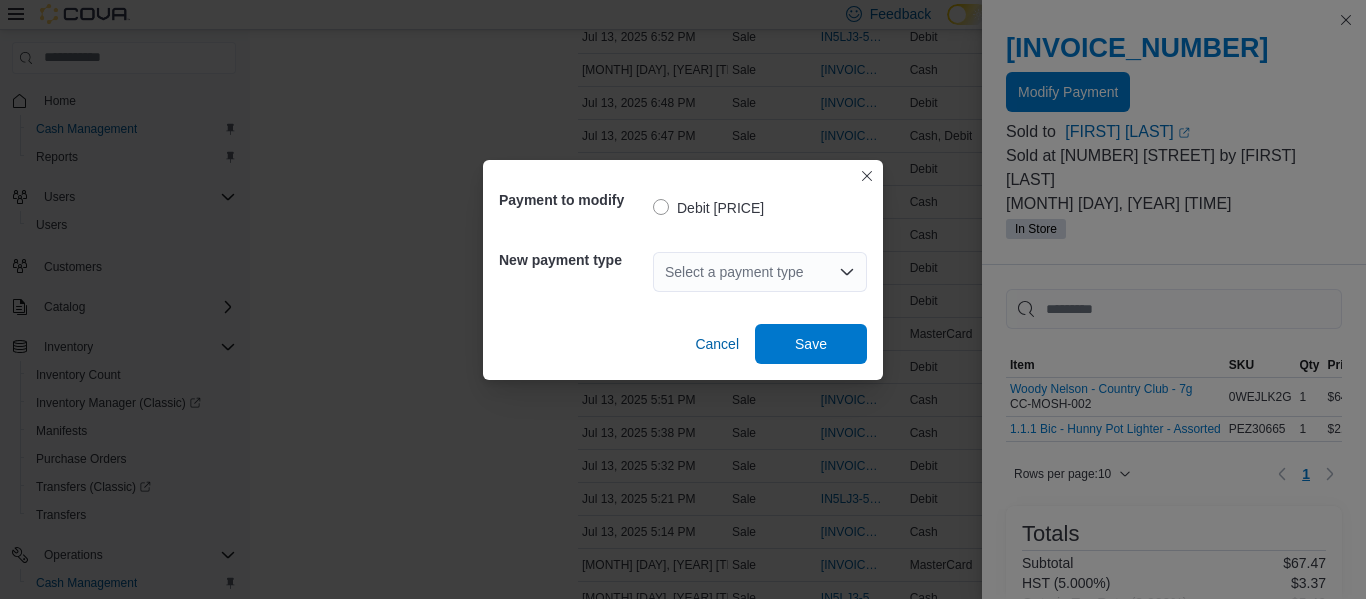 click on "Select a payment type" at bounding box center [760, 272] 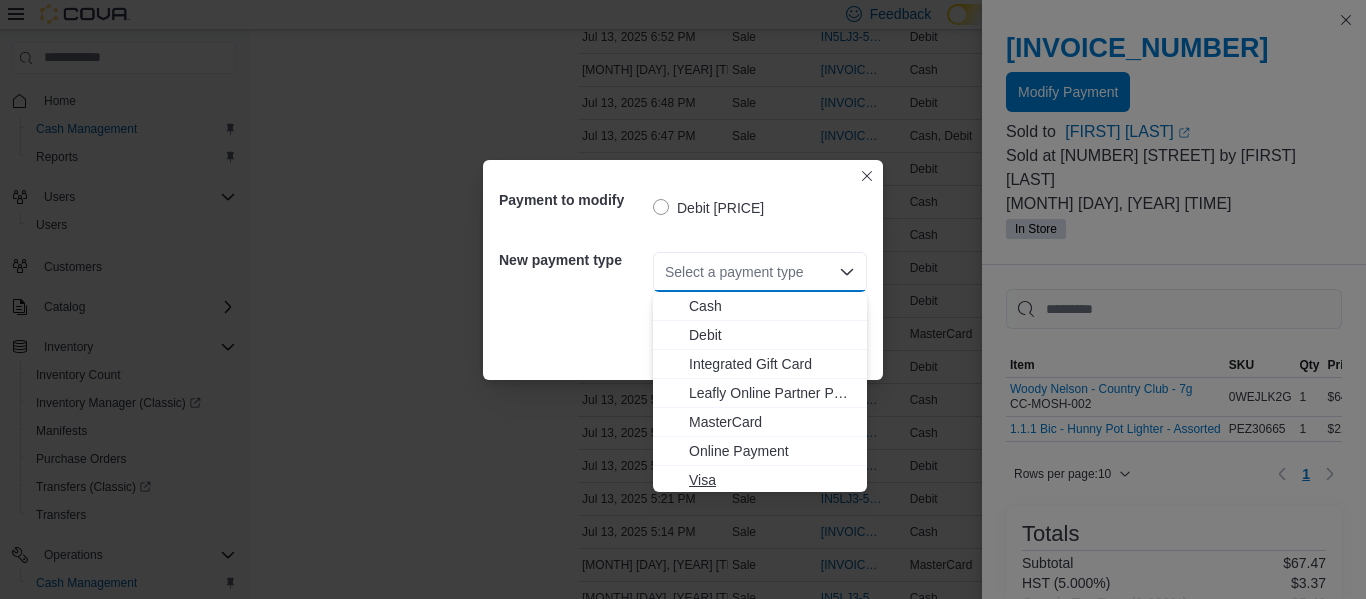 click on "Visa" at bounding box center (772, 480) 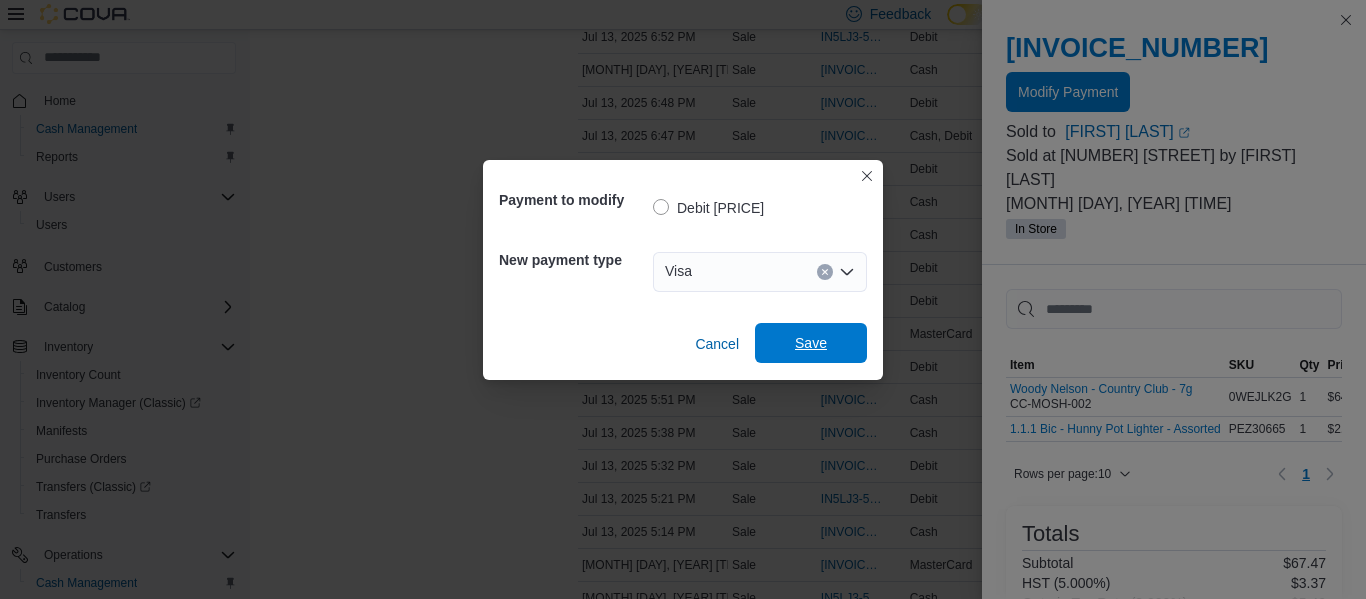 click on "Save" at bounding box center [811, 343] 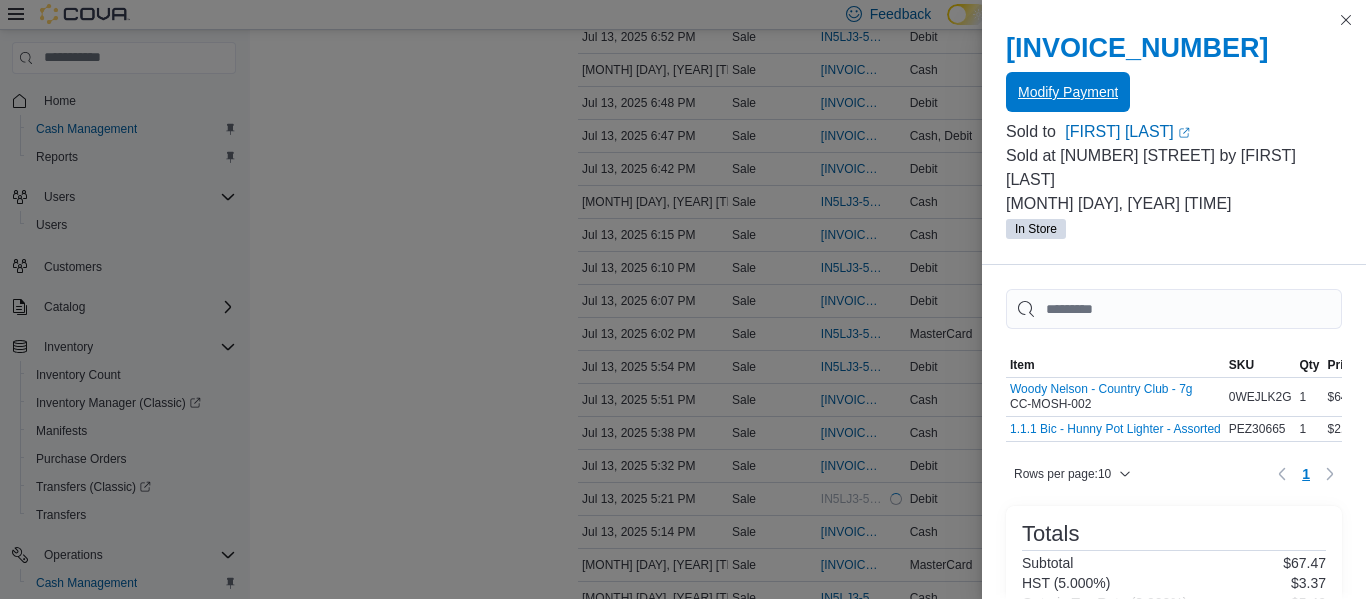 scroll, scrollTop: 0, scrollLeft: 0, axis: both 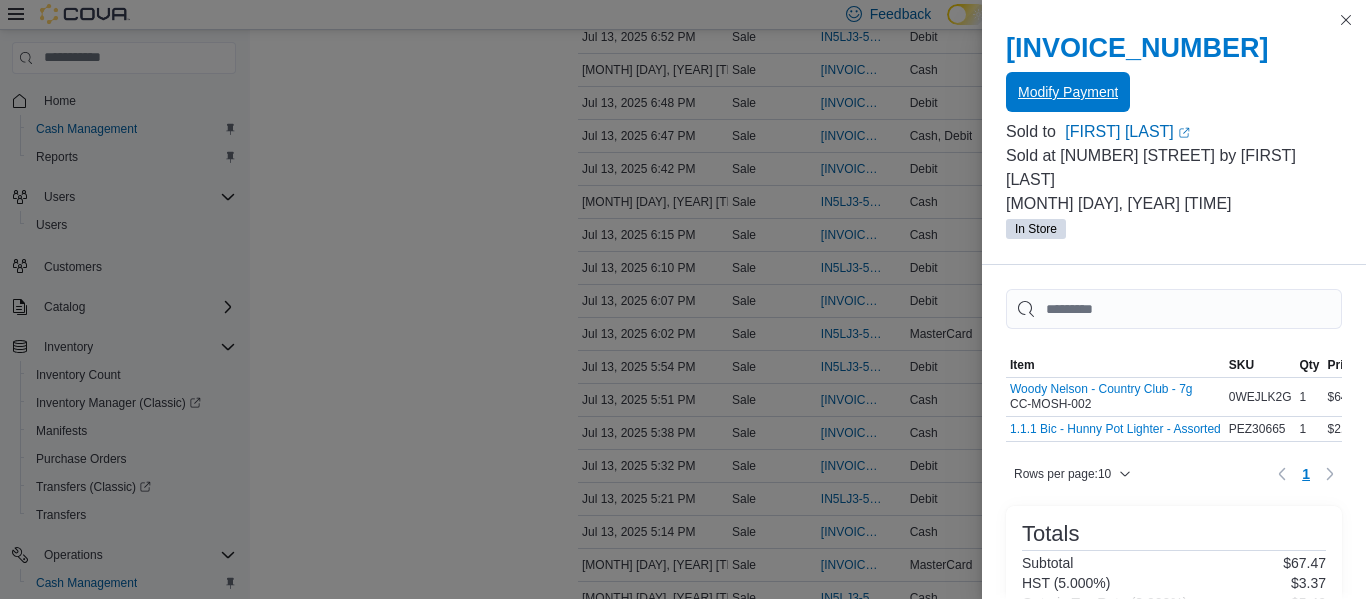 type 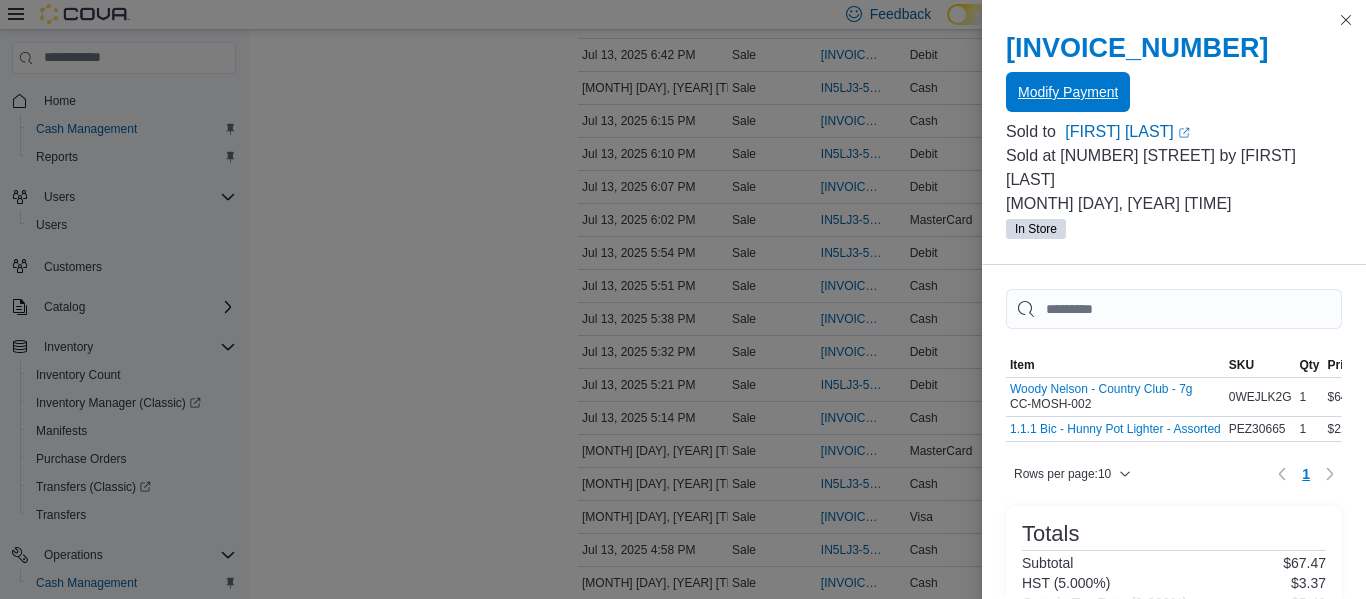 scroll, scrollTop: 879, scrollLeft: 0, axis: vertical 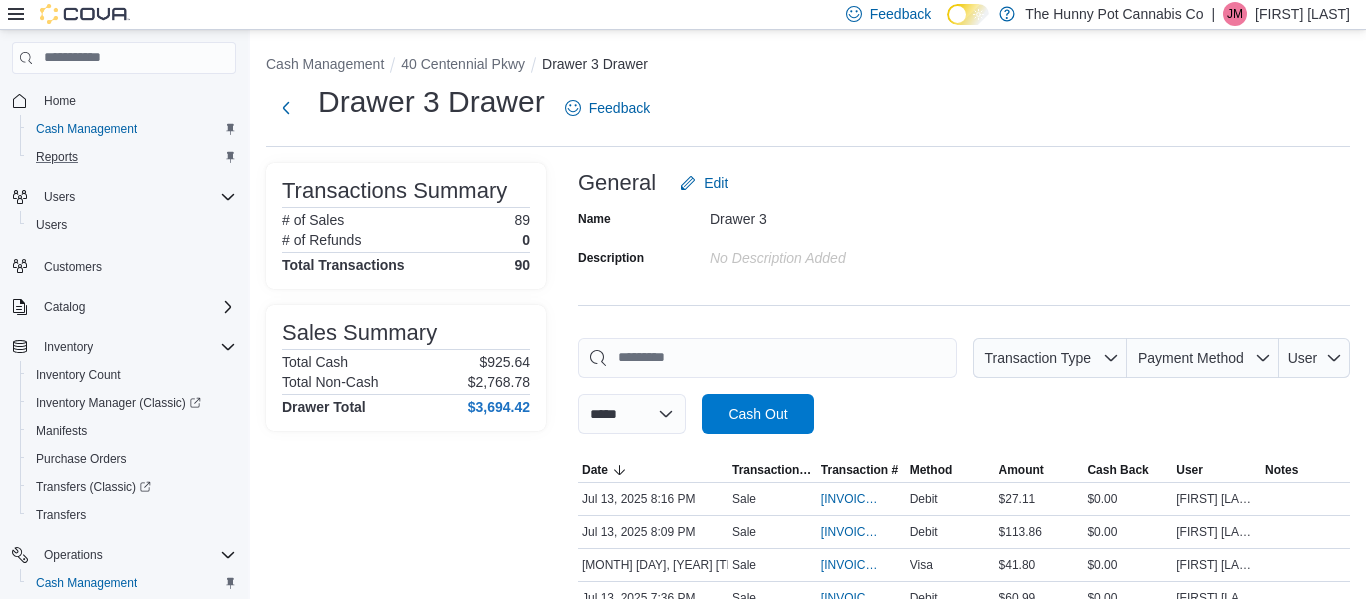 click on "Reports" at bounding box center [132, 157] 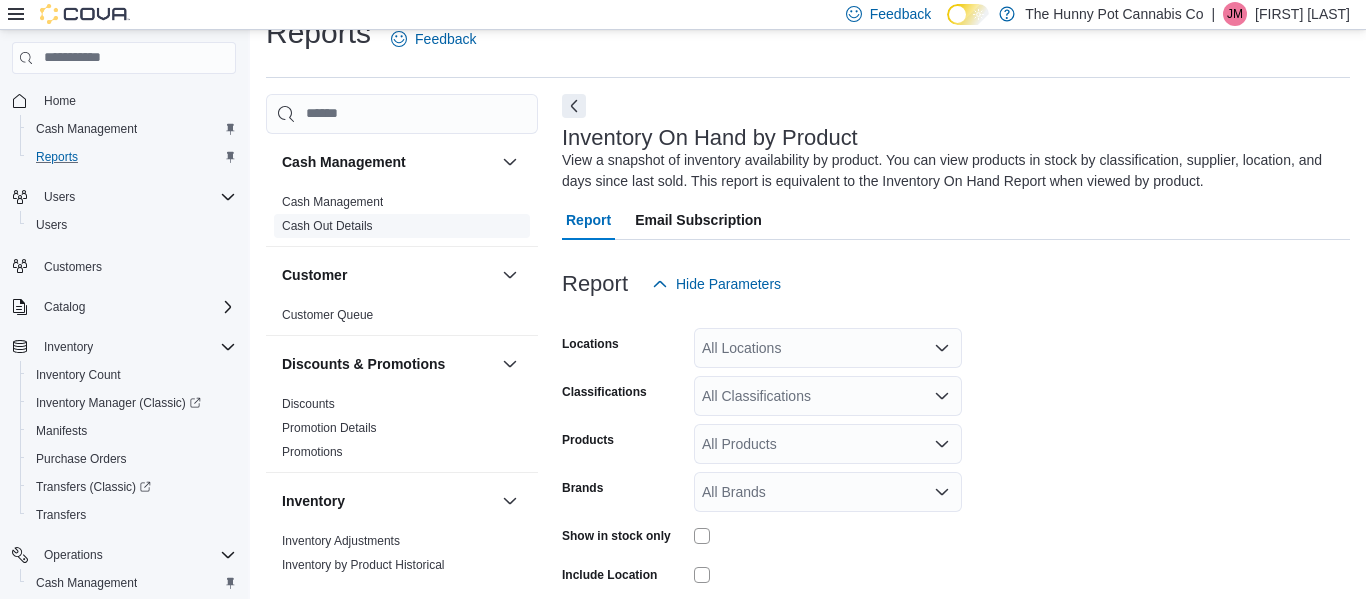scroll, scrollTop: 67, scrollLeft: 0, axis: vertical 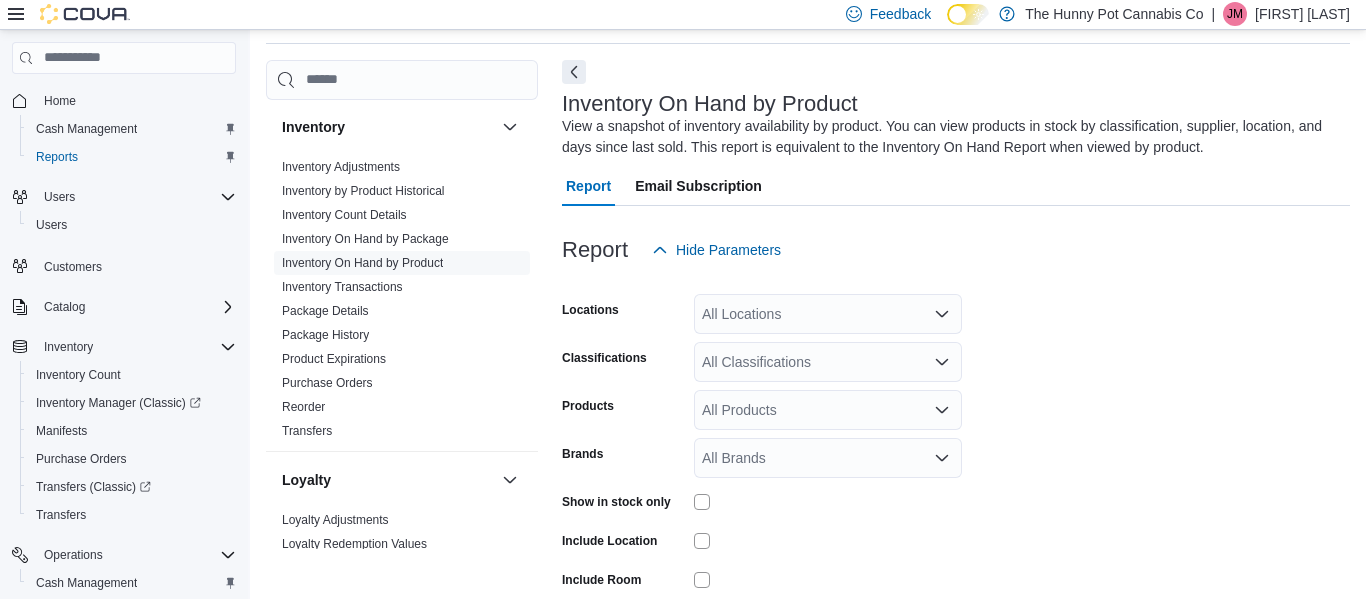 click on "All Locations" at bounding box center (828, 314) 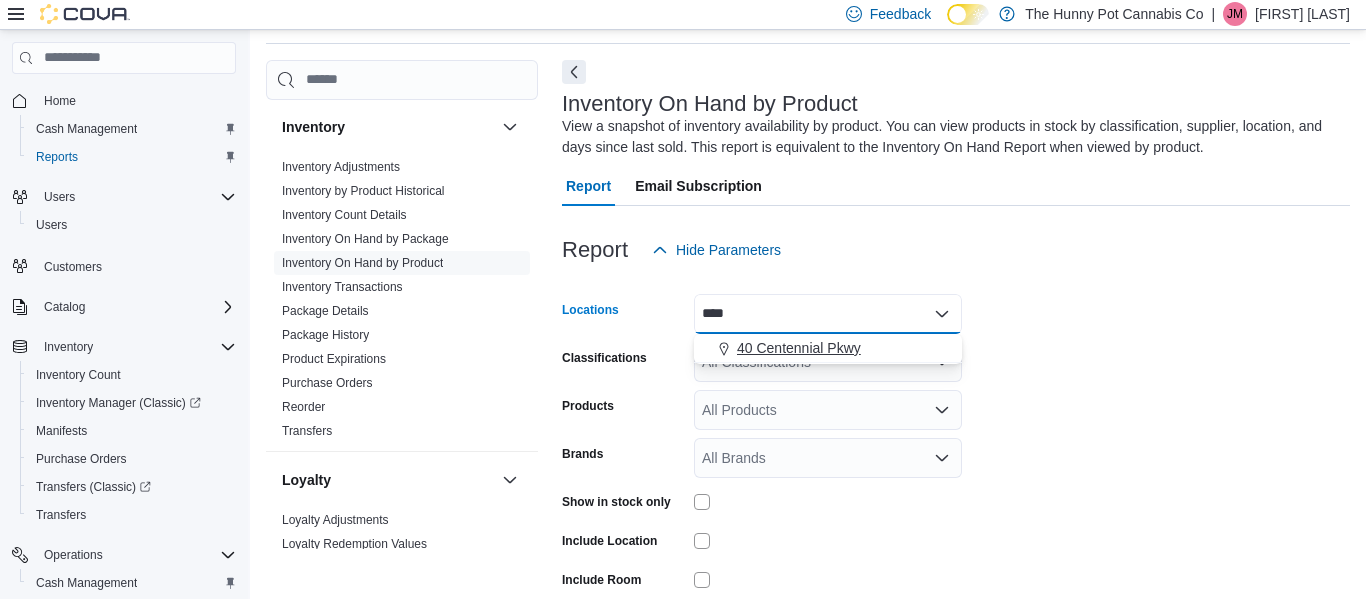 type on "****" 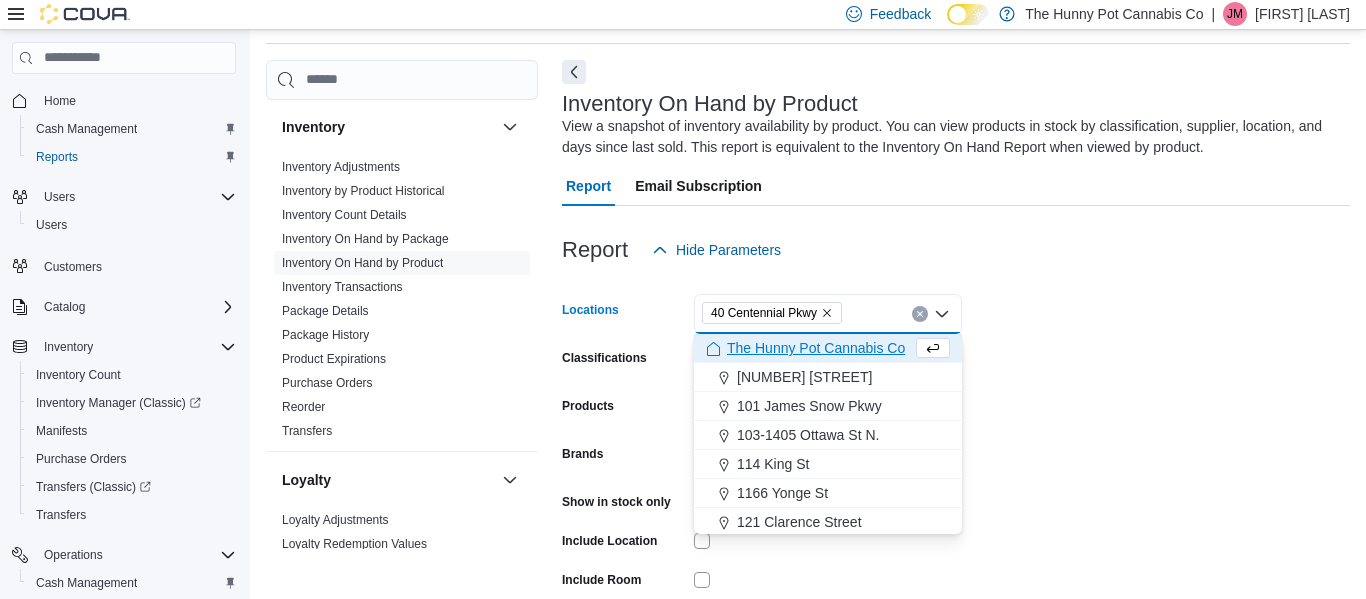 scroll, scrollTop: 198, scrollLeft: 0, axis: vertical 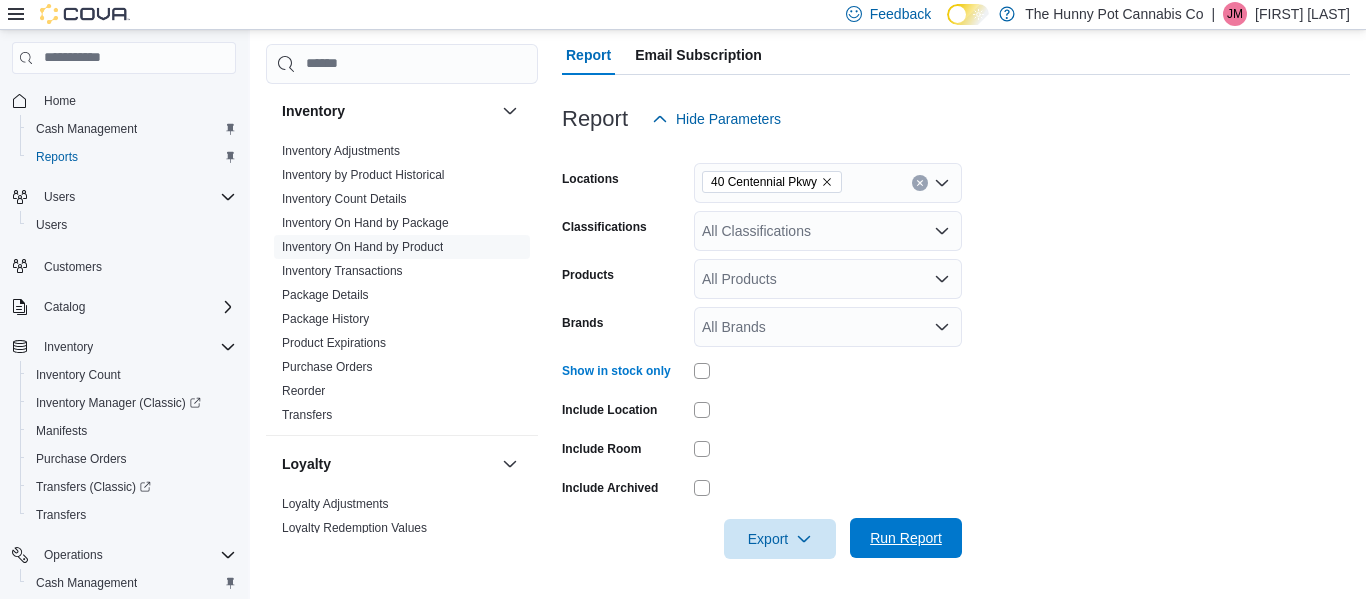 click on "Run Report" at bounding box center (906, 538) 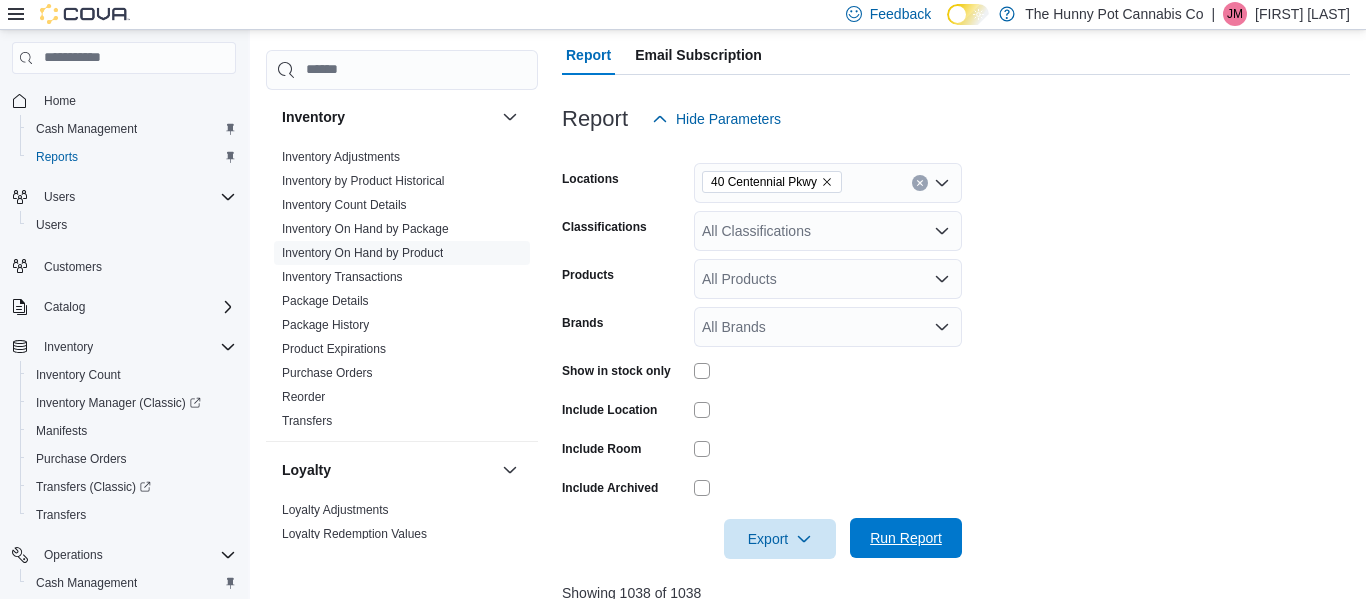 click on "Run Report" at bounding box center (906, 538) 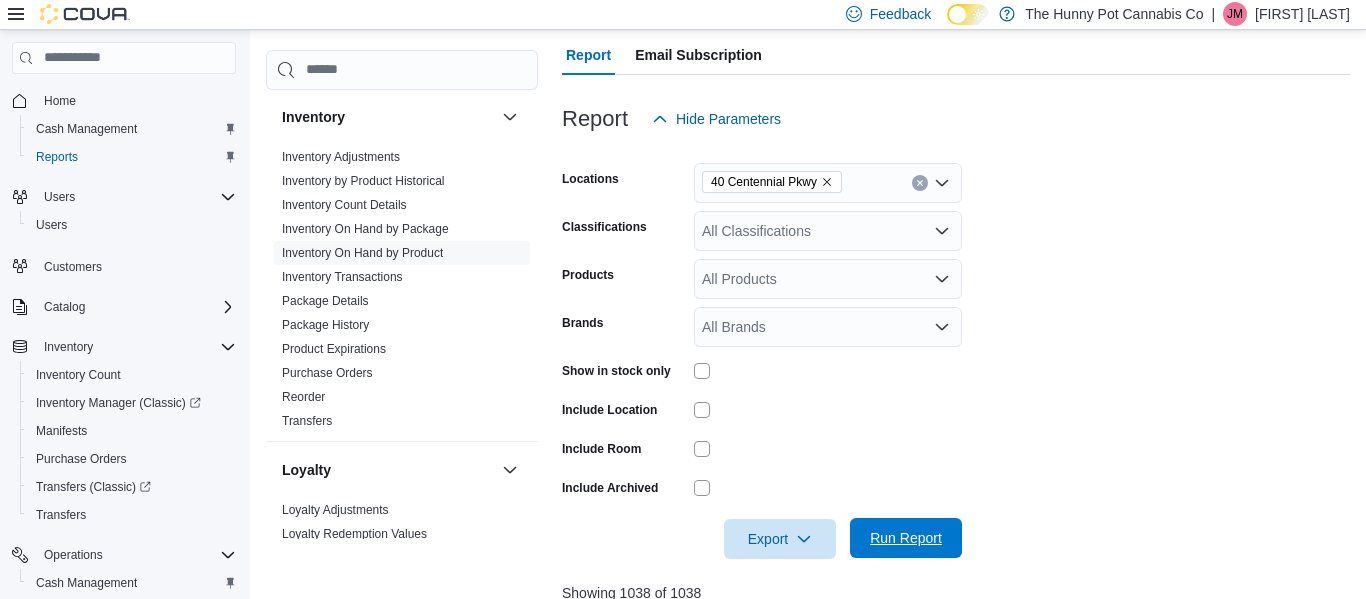 click on "Run Report" at bounding box center (906, 538) 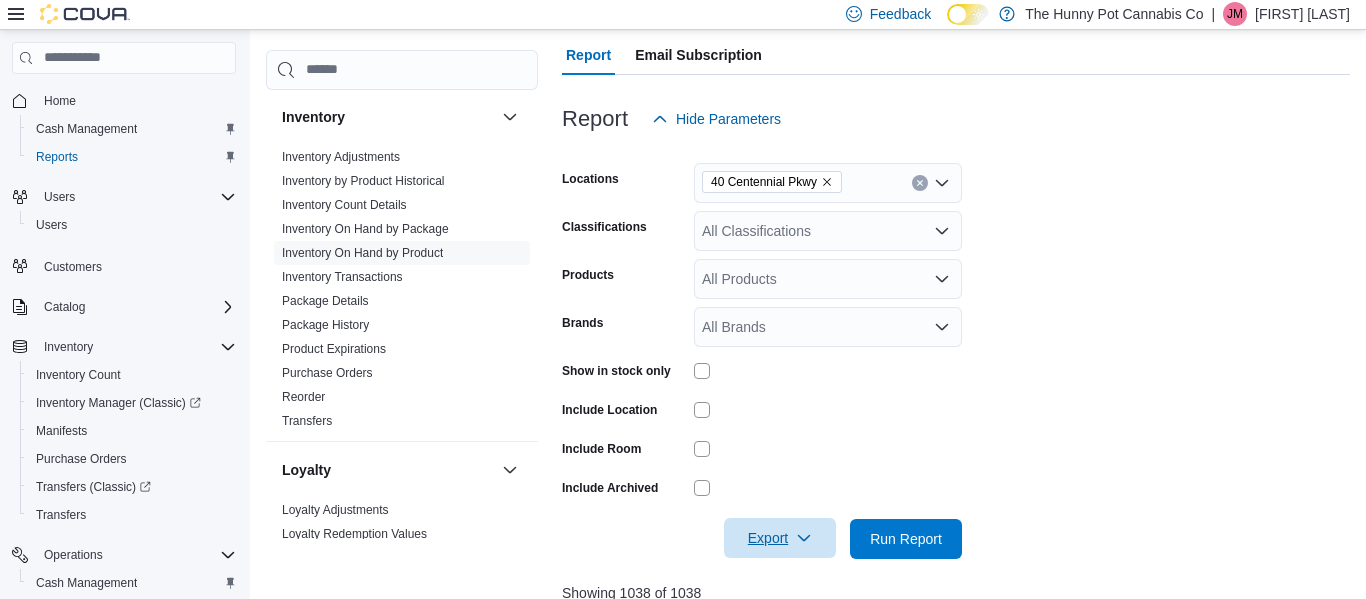 click on "Export" at bounding box center [780, 538] 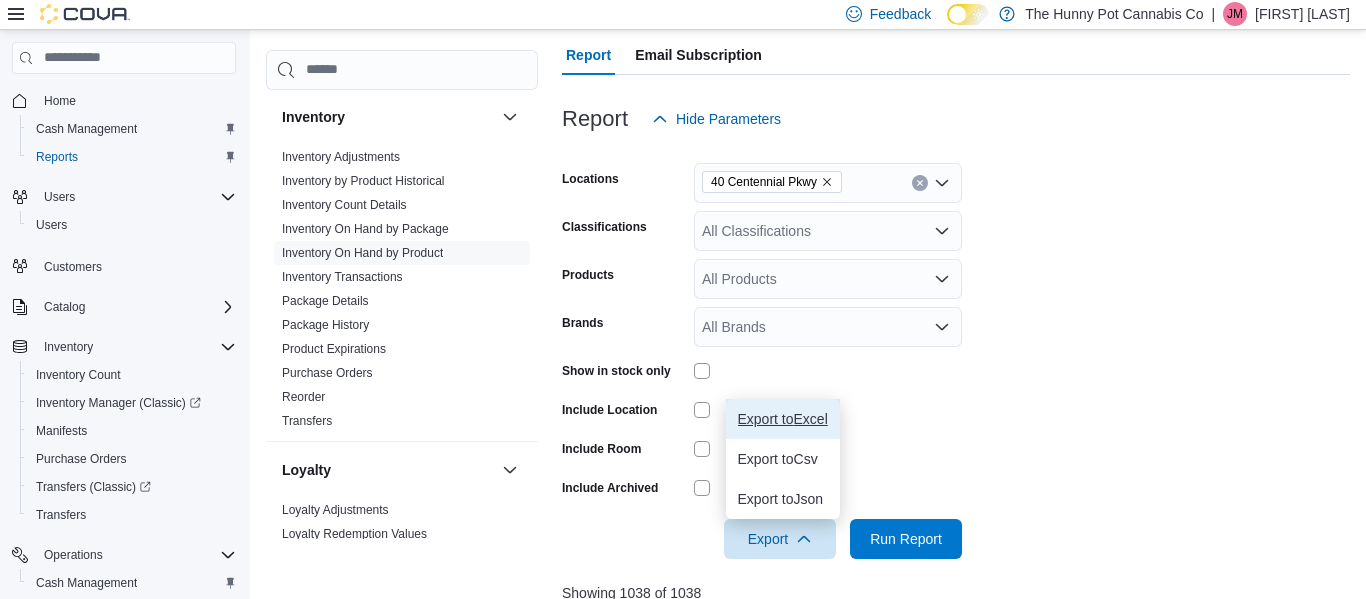 click on "Export to  Excel" at bounding box center [783, 419] 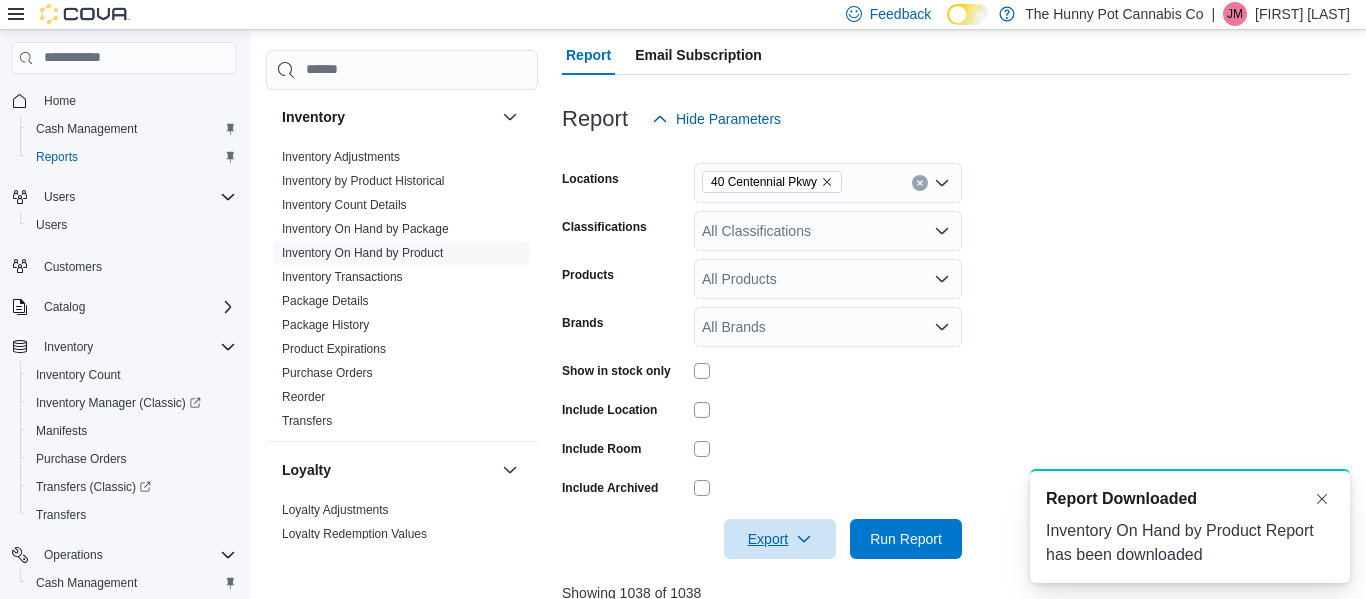 scroll, scrollTop: 0, scrollLeft: 0, axis: both 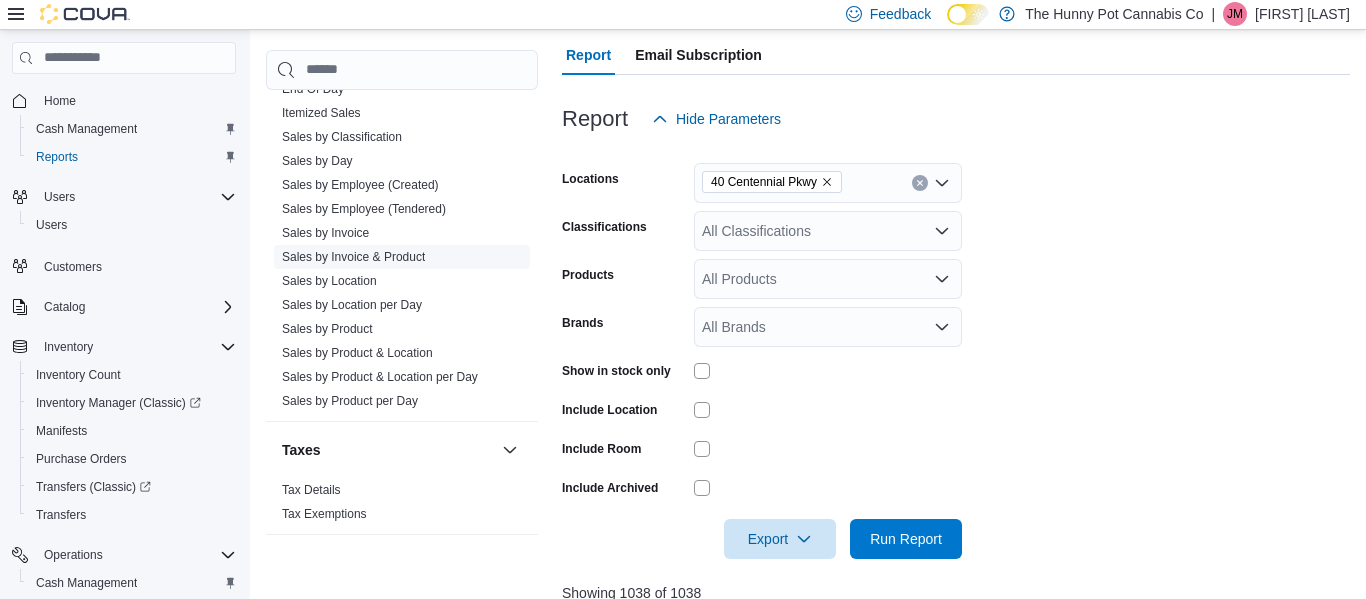 click on "Sales by Invoice & Product" at bounding box center (353, 257) 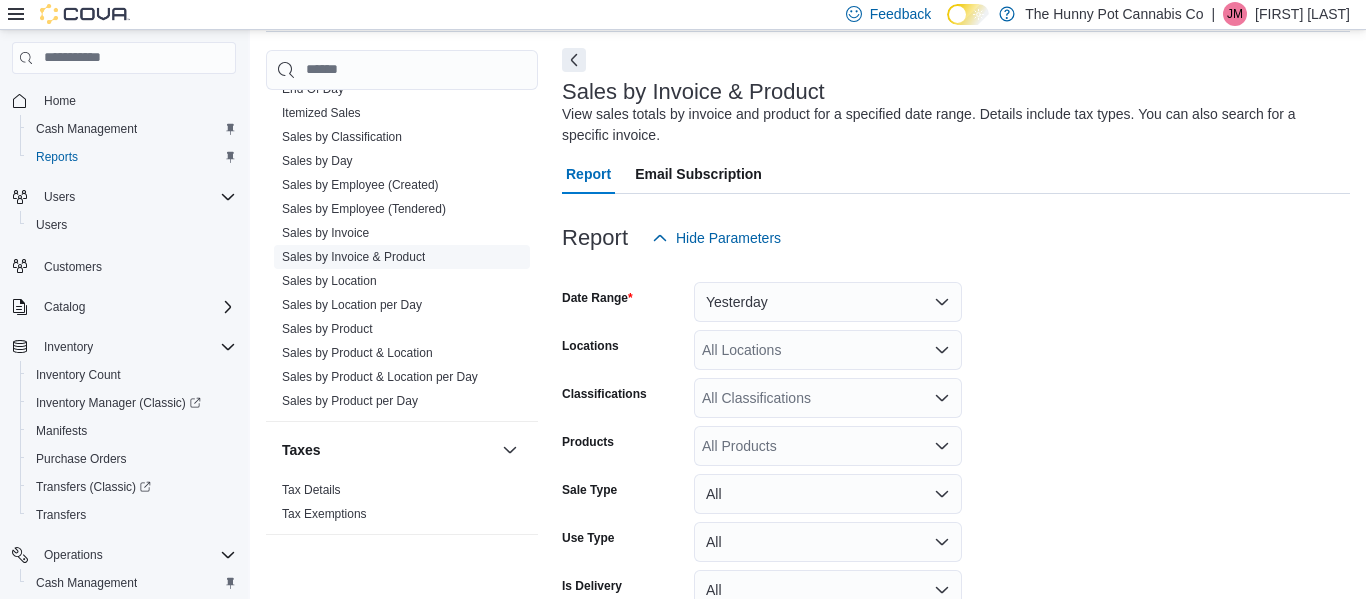 scroll, scrollTop: 67, scrollLeft: 0, axis: vertical 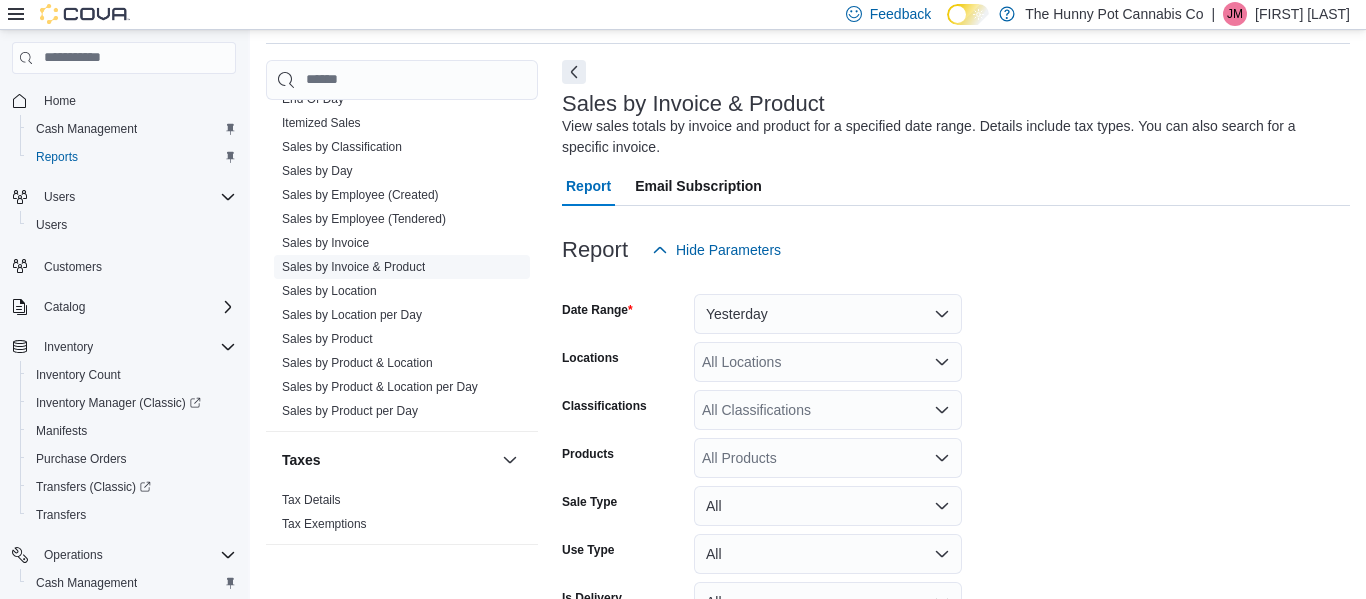 click on "Sales by Invoice & Product" at bounding box center [353, 267] 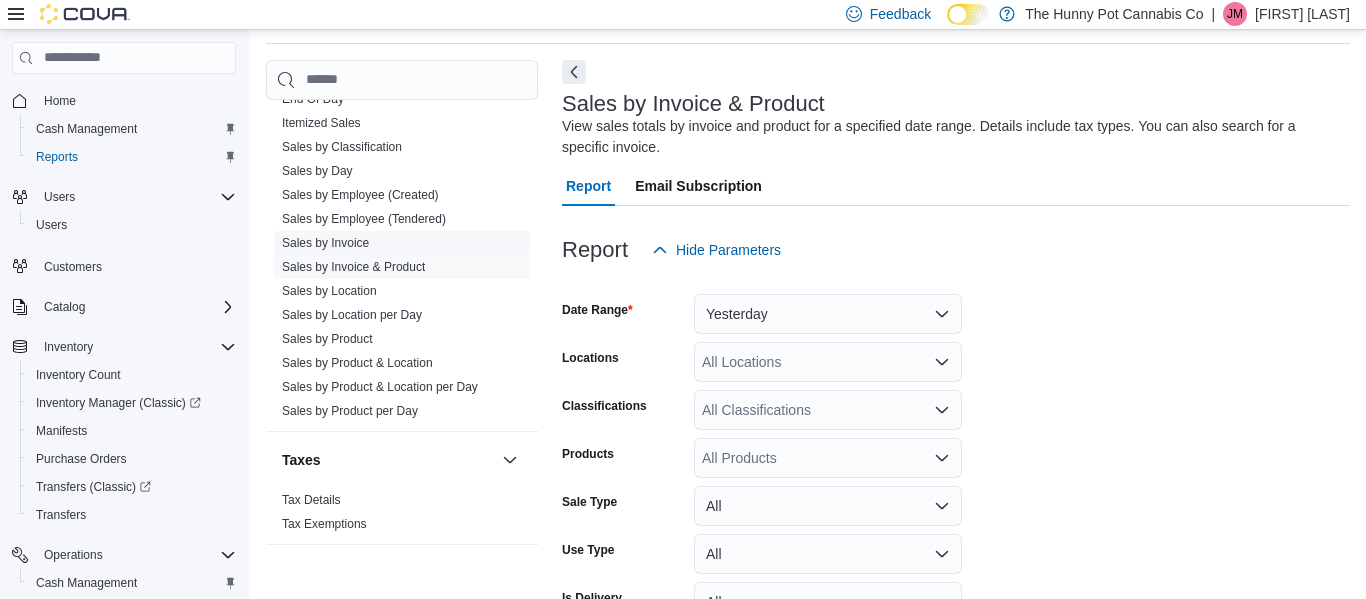 click on "Sales by Invoice" at bounding box center (402, 243) 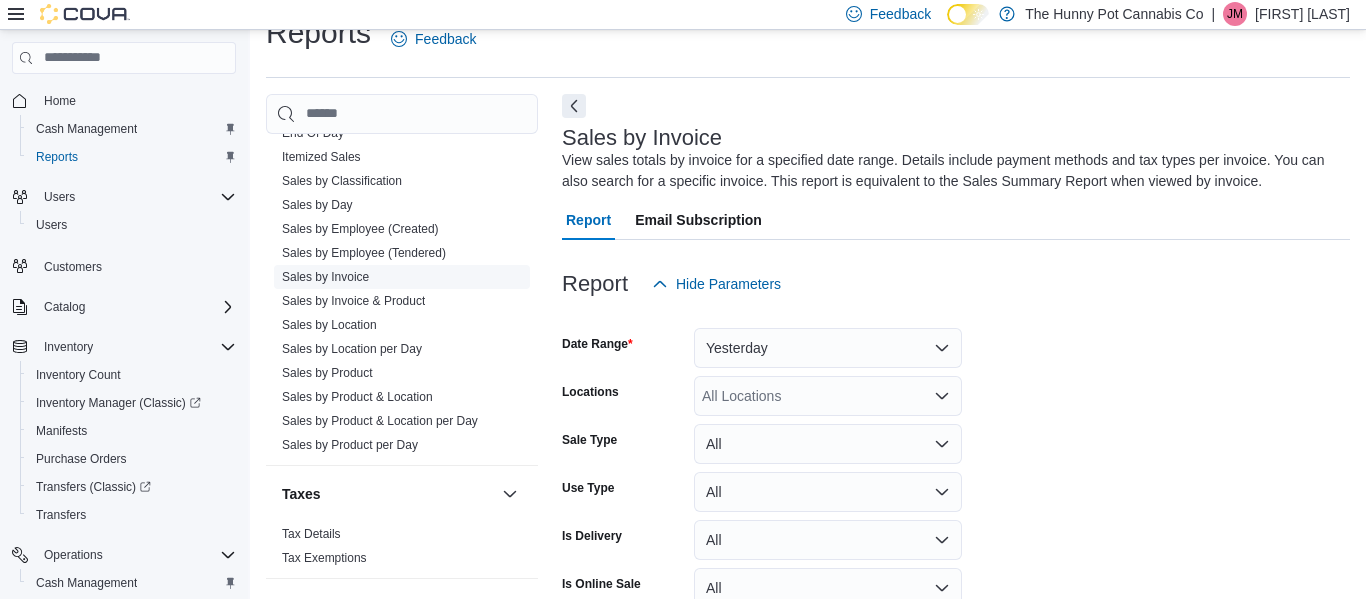 scroll, scrollTop: 67, scrollLeft: 0, axis: vertical 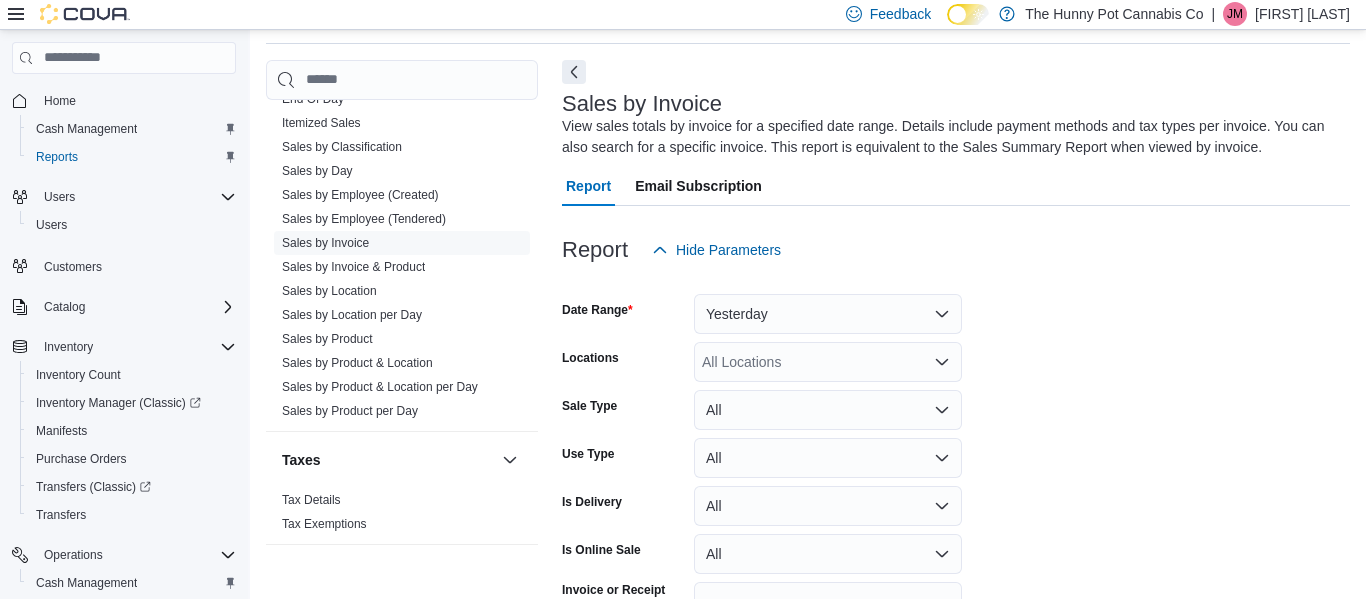 click at bounding box center (956, 282) 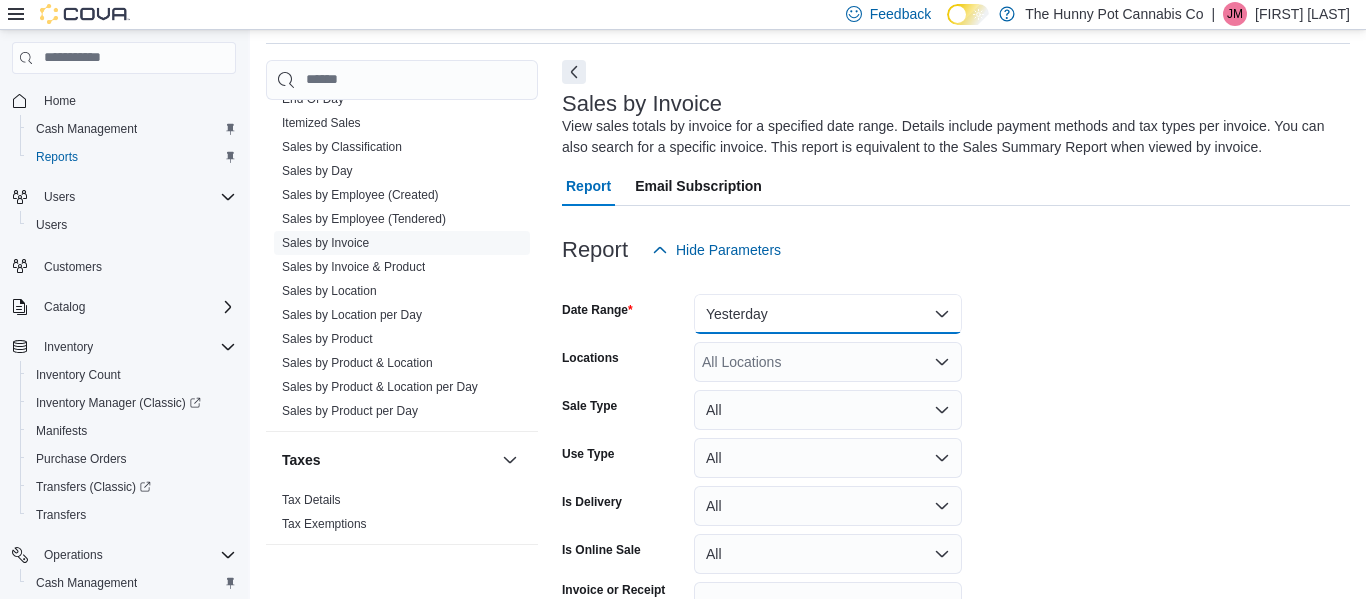 click on "Yesterday" at bounding box center (828, 314) 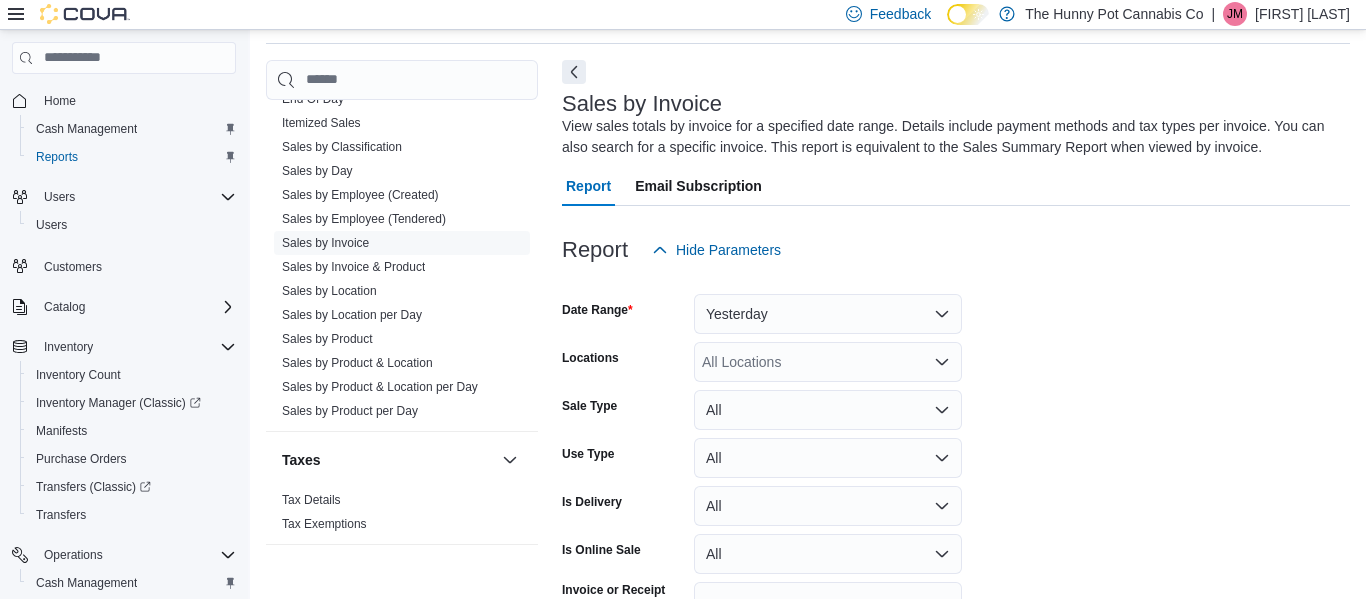scroll, scrollTop: 61, scrollLeft: 0, axis: vertical 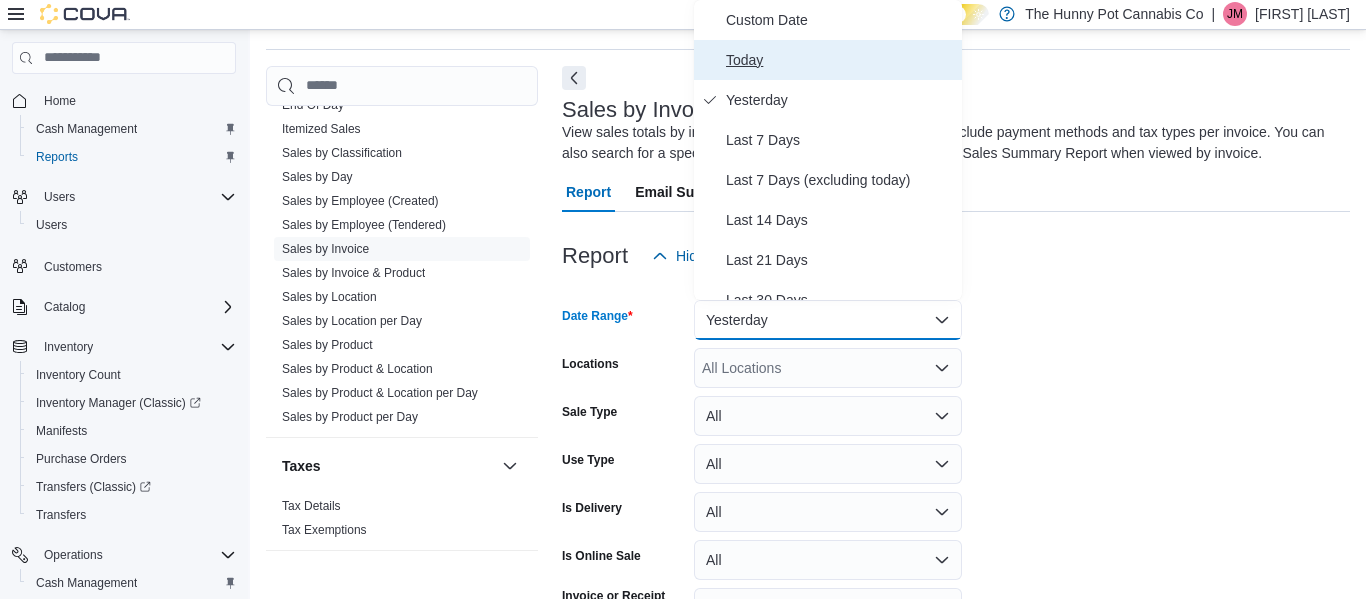 click on "Today" at bounding box center (840, 60) 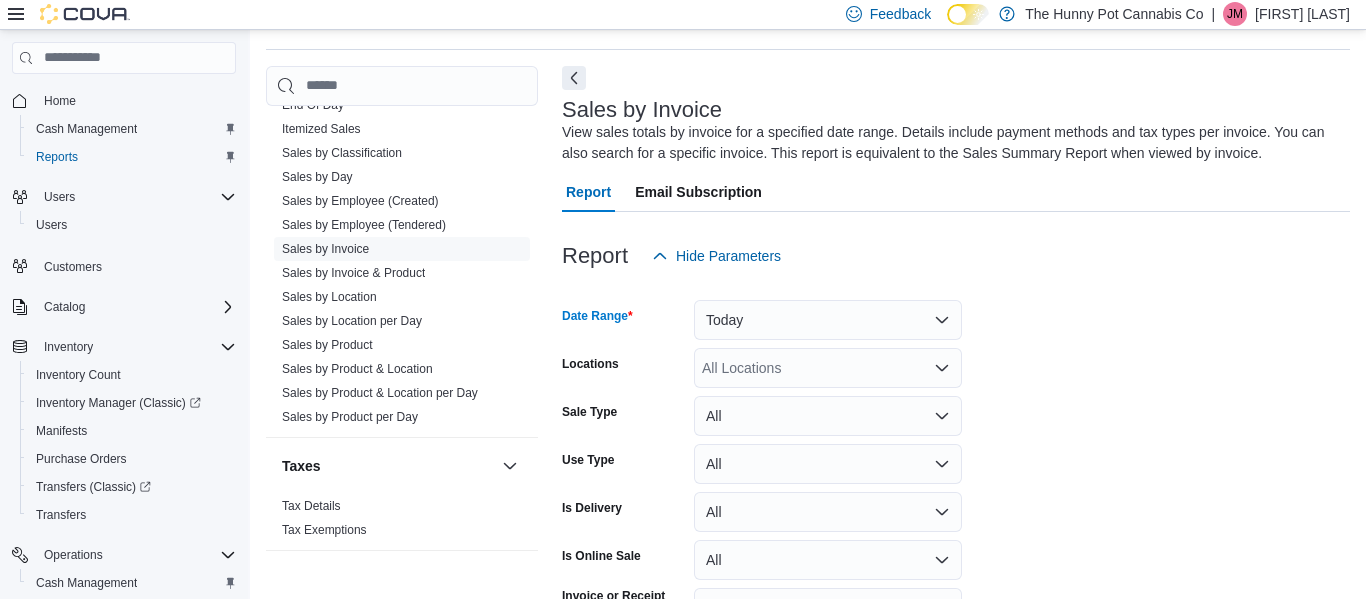 click on "Date Range Today Locations All Locations Sale Type All Use Type All Is Delivery All Is Online Sale All Invoice or Receipt Number Export  Run Report" at bounding box center (956, 480) 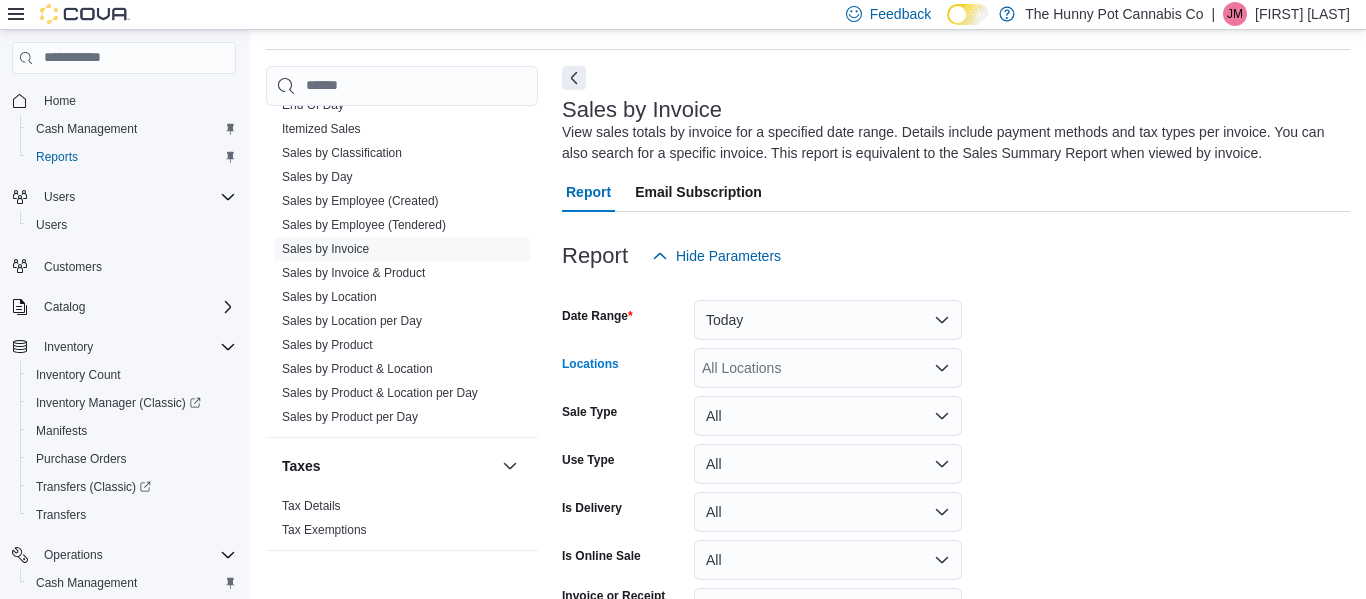click on "All Locations" at bounding box center [828, 368] 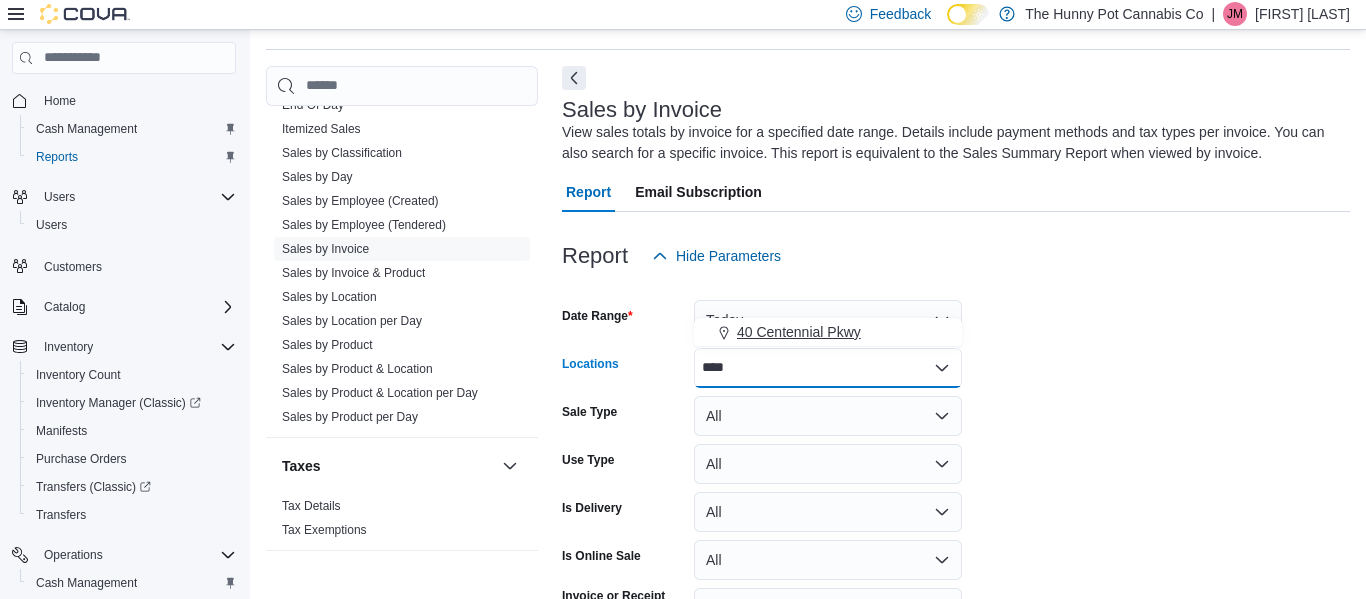 type on "****" 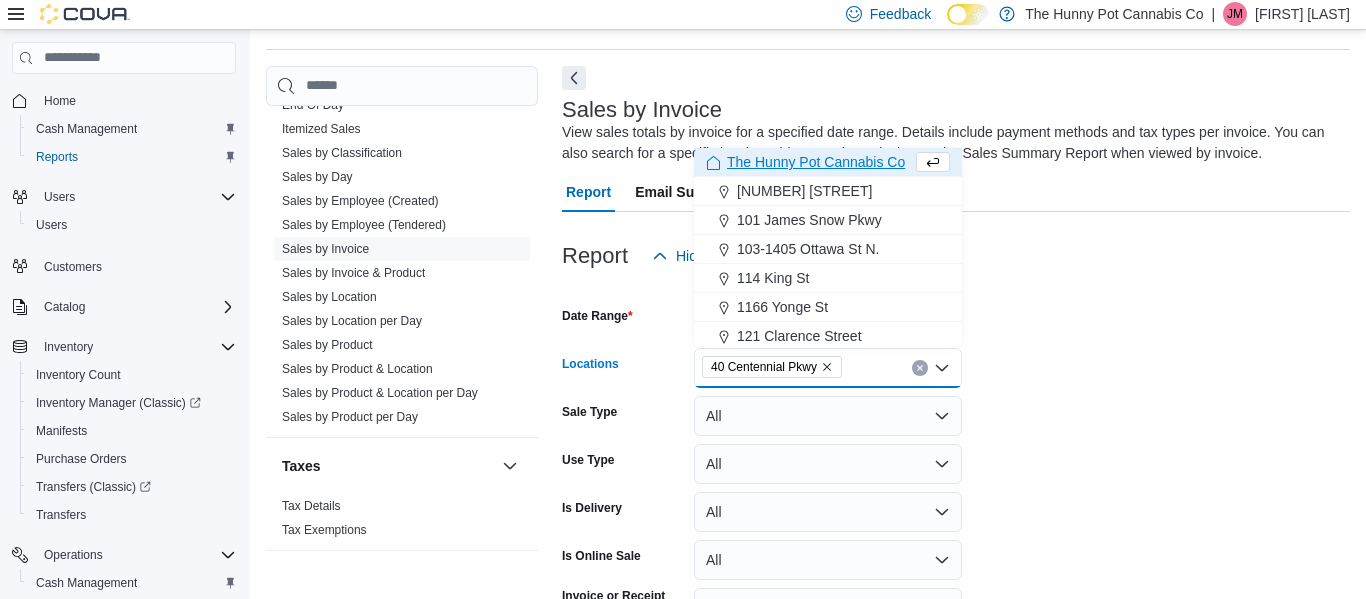 click on "Date Range Today Locations 40 Centennial Pkwy Combo box. Selected. 40 Centennial Pkwy. Press Backspace to delete 40 Centennial Pkwy. Combo box input. All Locations. Type some text or, to display a list of choices, press Down Arrow. To exit the list of choices, press Escape. Sale Type All Use Type All Is Delivery All Is Online Sale All Invoice or Receipt Number Export  Run Report" at bounding box center [956, 480] 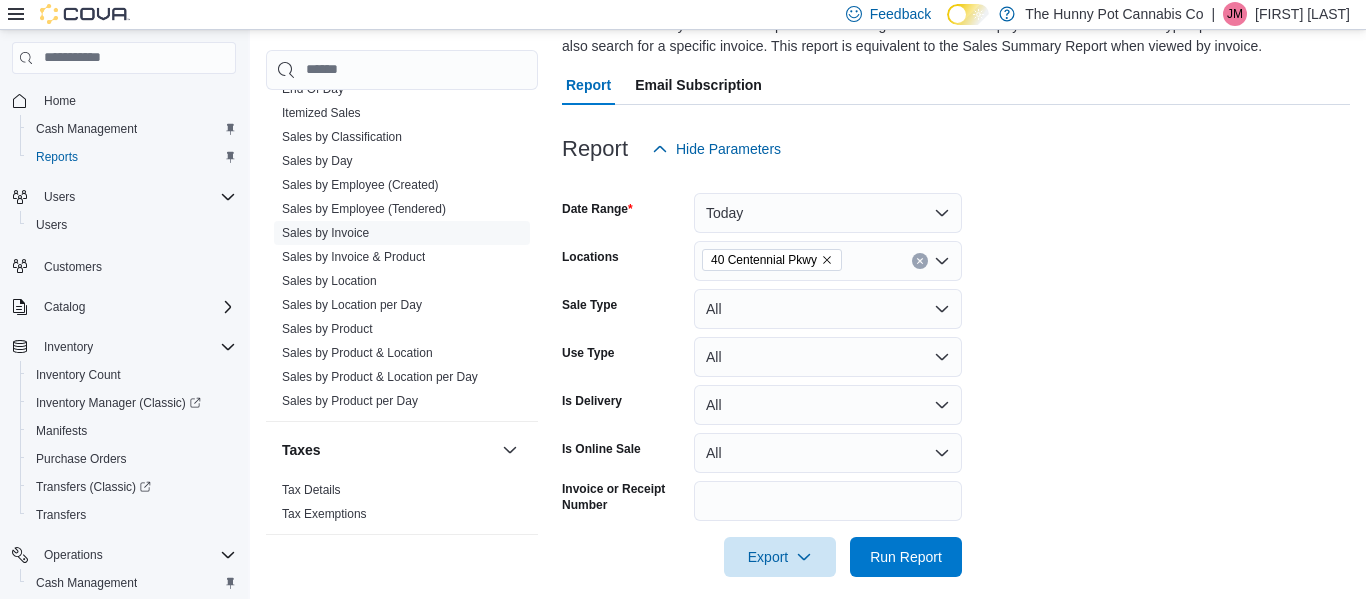 scroll, scrollTop: 186, scrollLeft: 0, axis: vertical 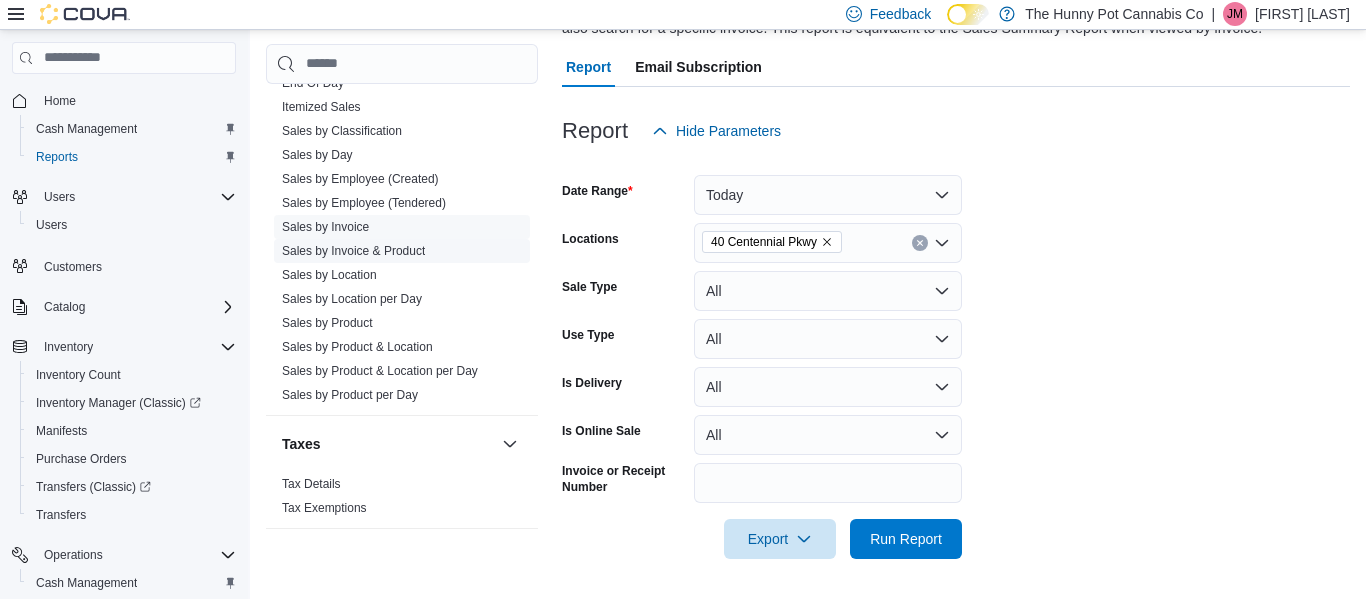click on "Sales by Invoice & Product" at bounding box center (353, 251) 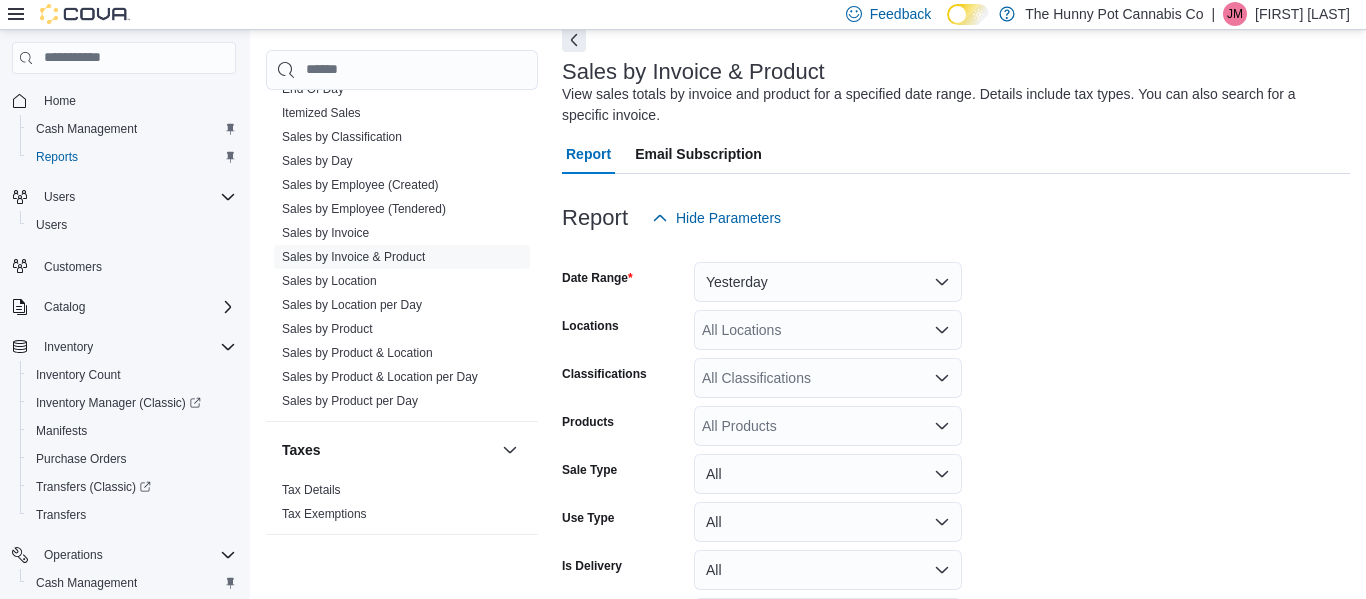 scroll, scrollTop: 67, scrollLeft: 0, axis: vertical 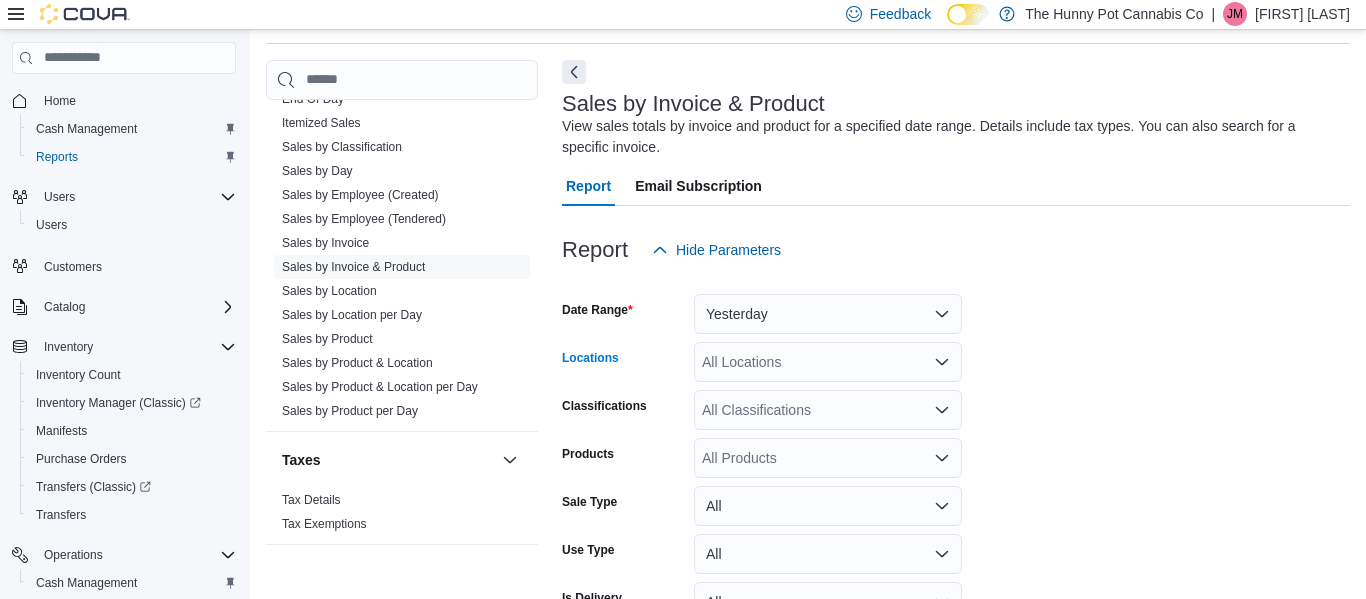 click on "All Locations" at bounding box center (828, 362) 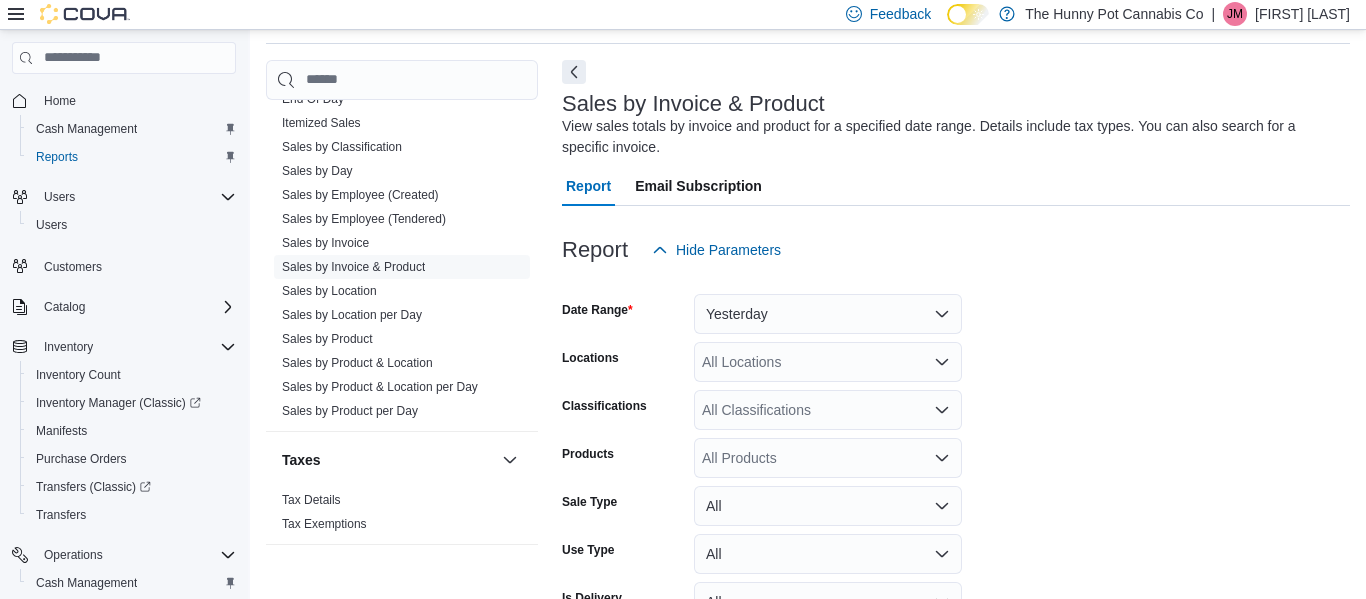 click at bounding box center (956, 282) 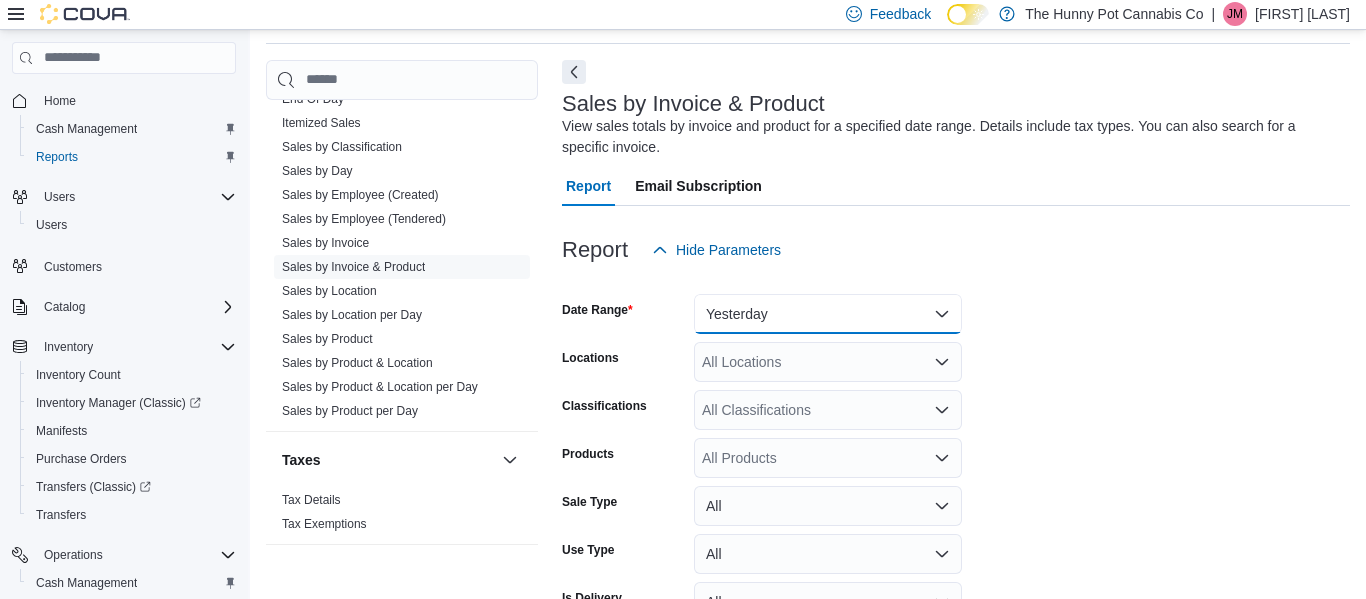 click on "Yesterday" at bounding box center (828, 314) 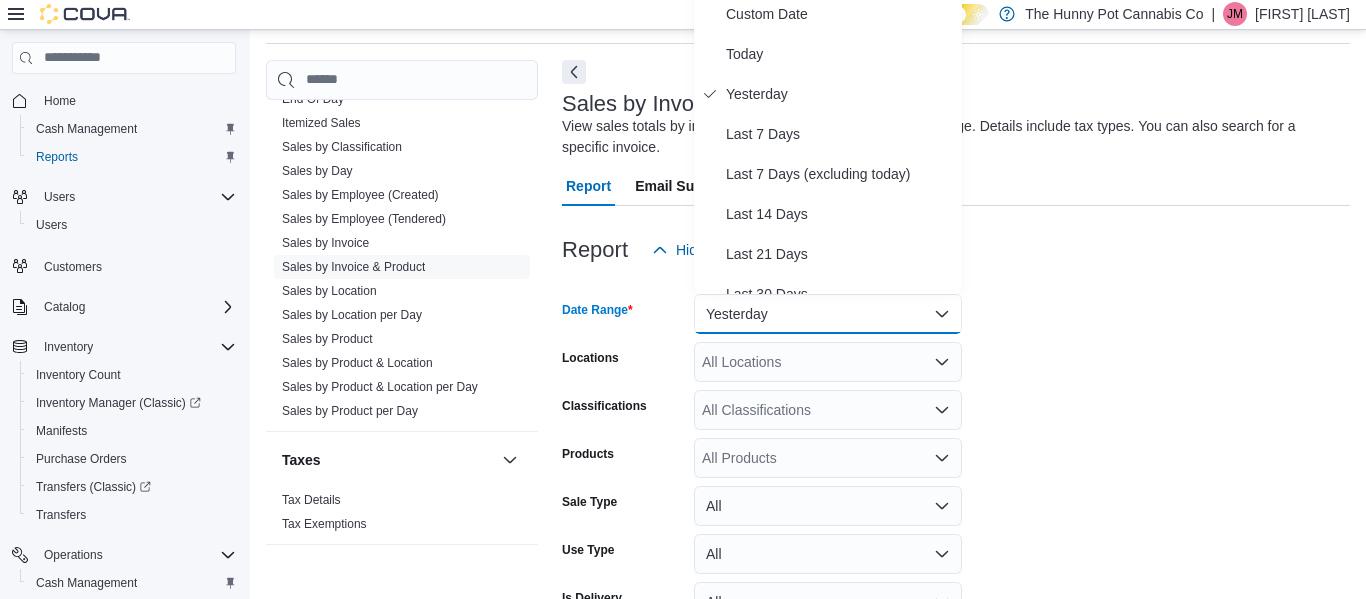 scroll, scrollTop: 61, scrollLeft: 0, axis: vertical 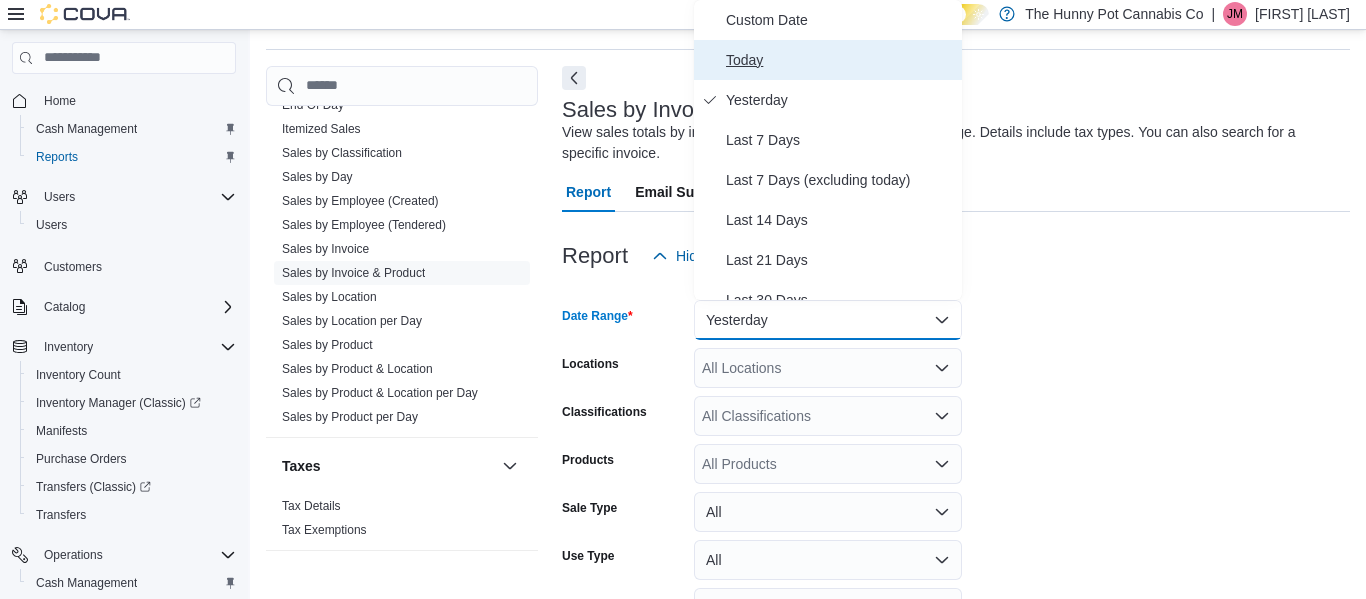click on "Today" at bounding box center (840, 60) 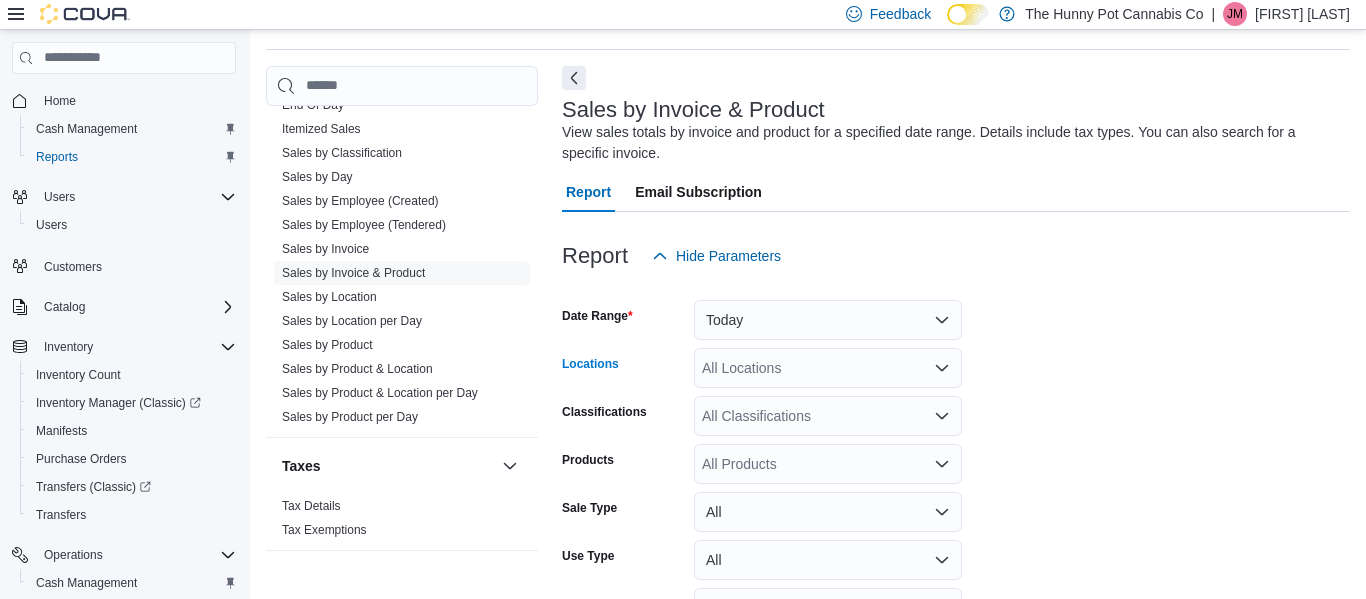 click on "All Locations" at bounding box center [828, 368] 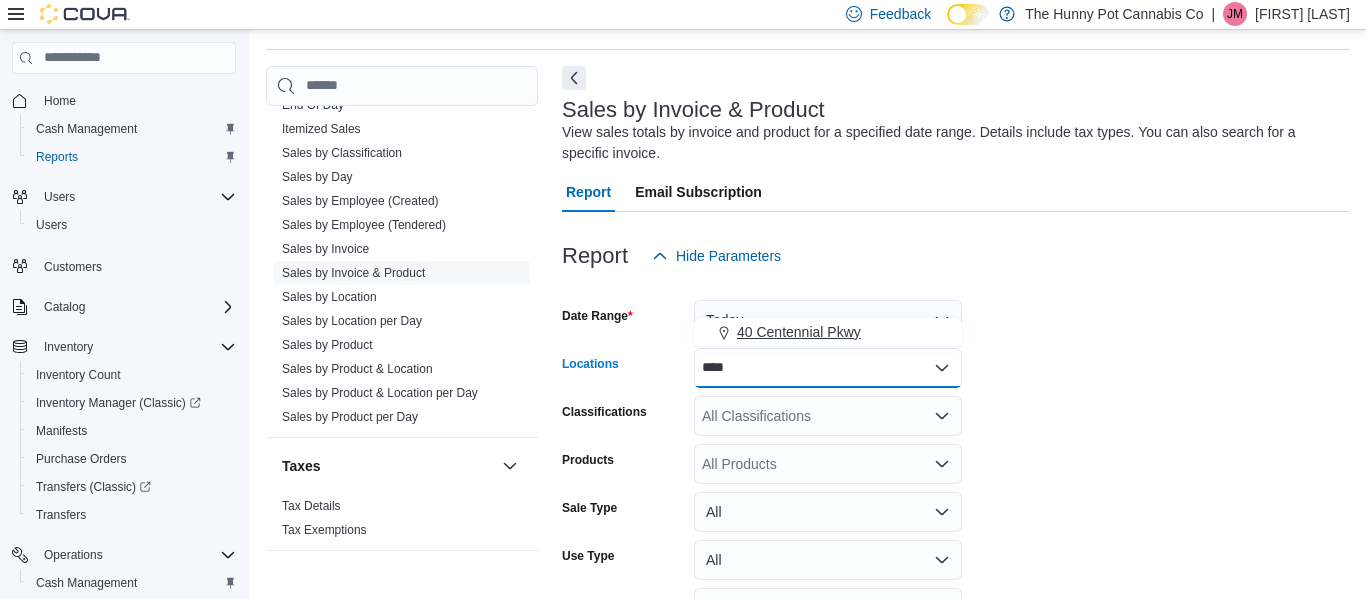type on "****" 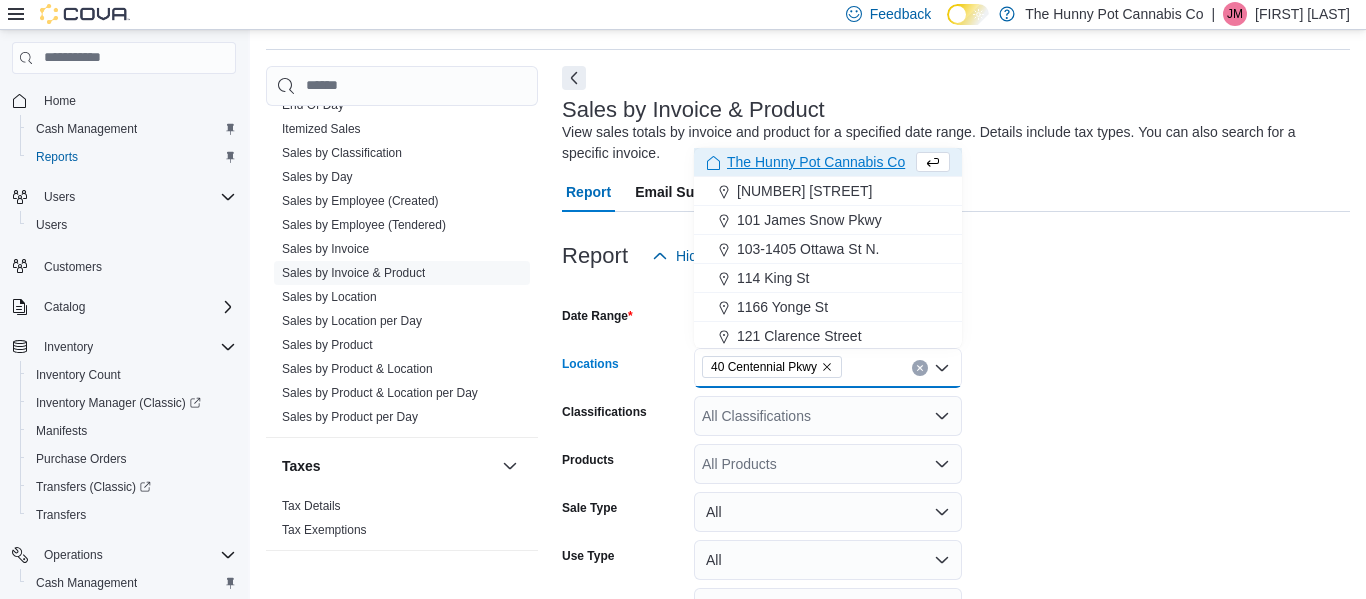 click on "All Classifications" at bounding box center [828, 416] 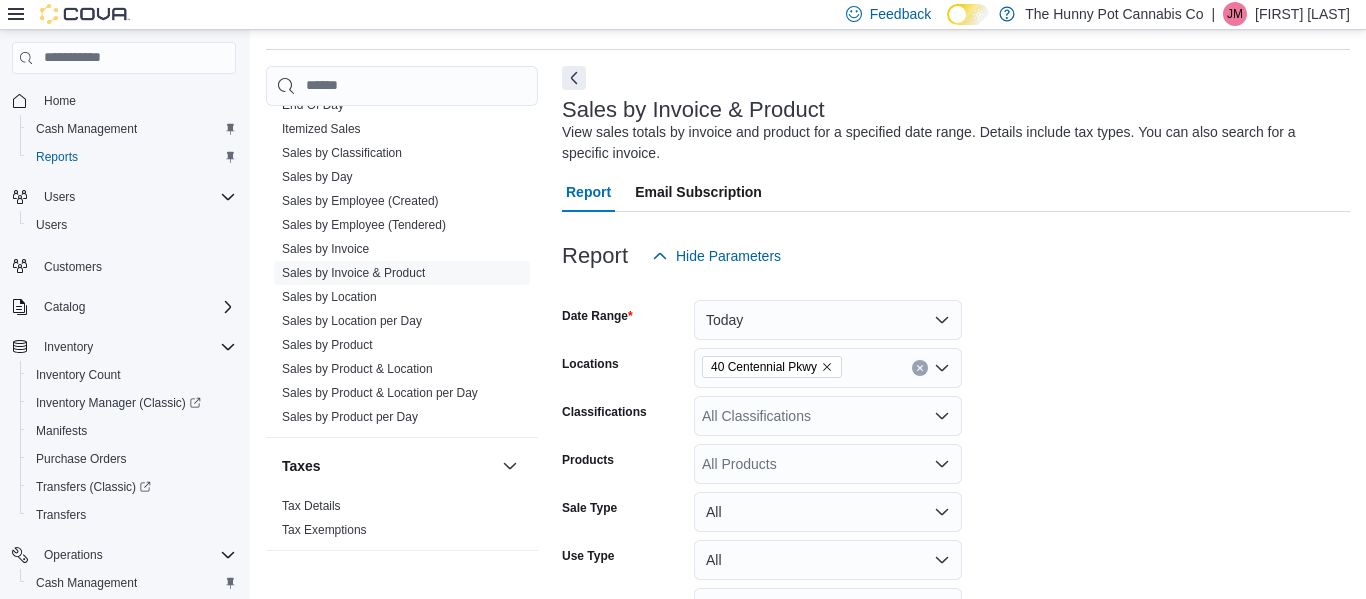 click on "Date Range Today Locations 40 Centennial Pkwy Classifications All Classifications Products All Products Sale Type All Use Type All Is Delivery All Is Online Sale All Invoice Number Export  Run Report" at bounding box center [956, 528] 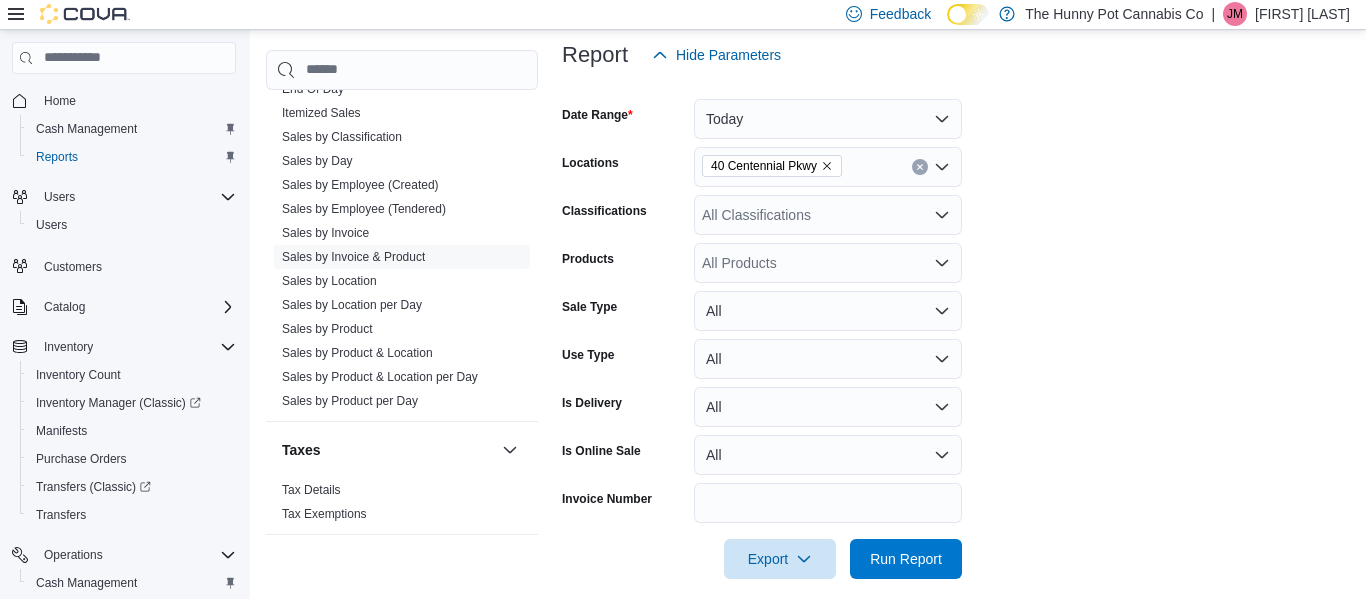 scroll, scrollTop: 272, scrollLeft: 0, axis: vertical 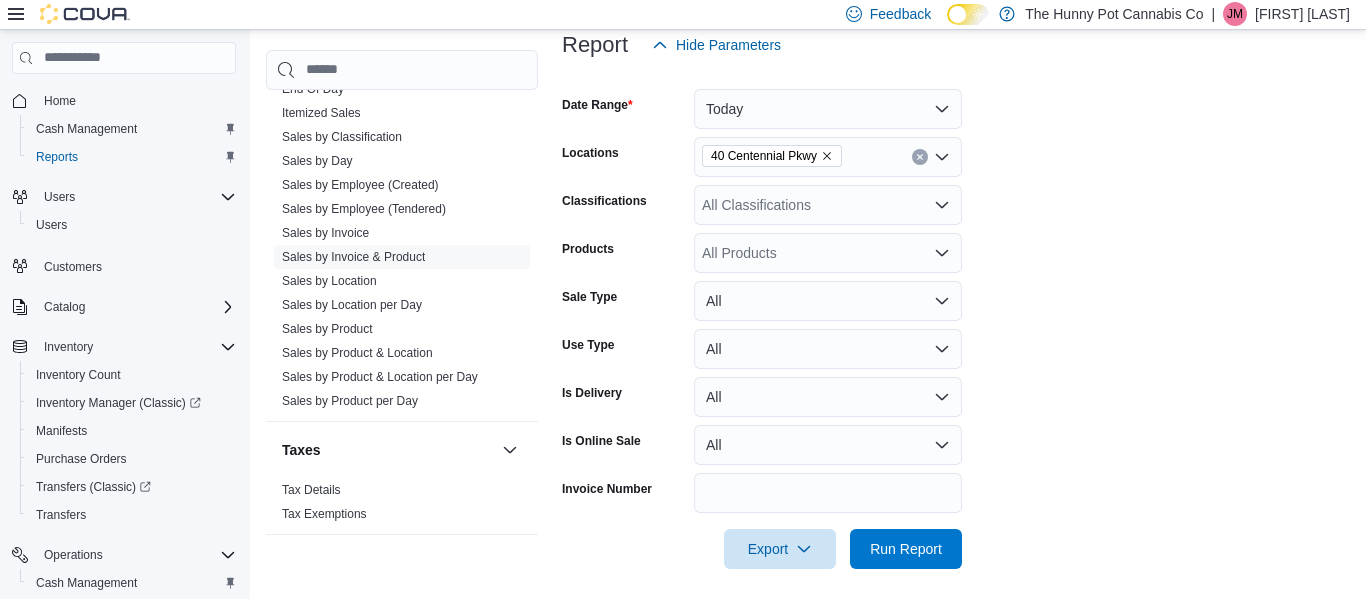 click on "All Products" at bounding box center (828, 253) 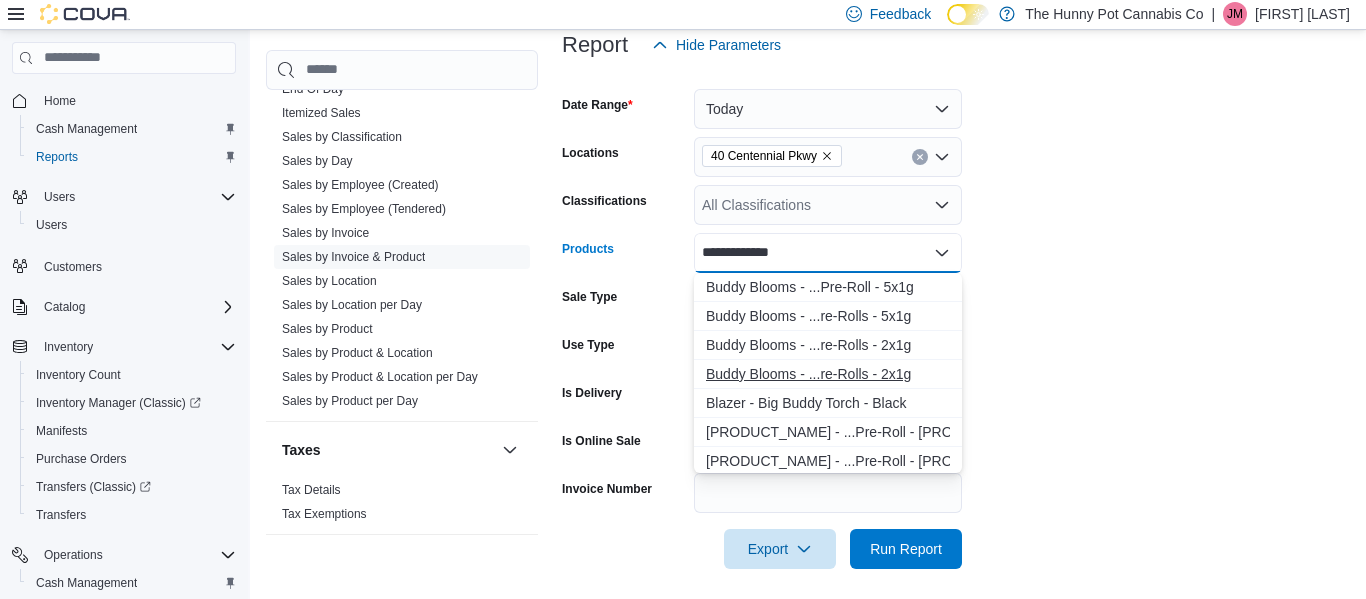 type on "**********" 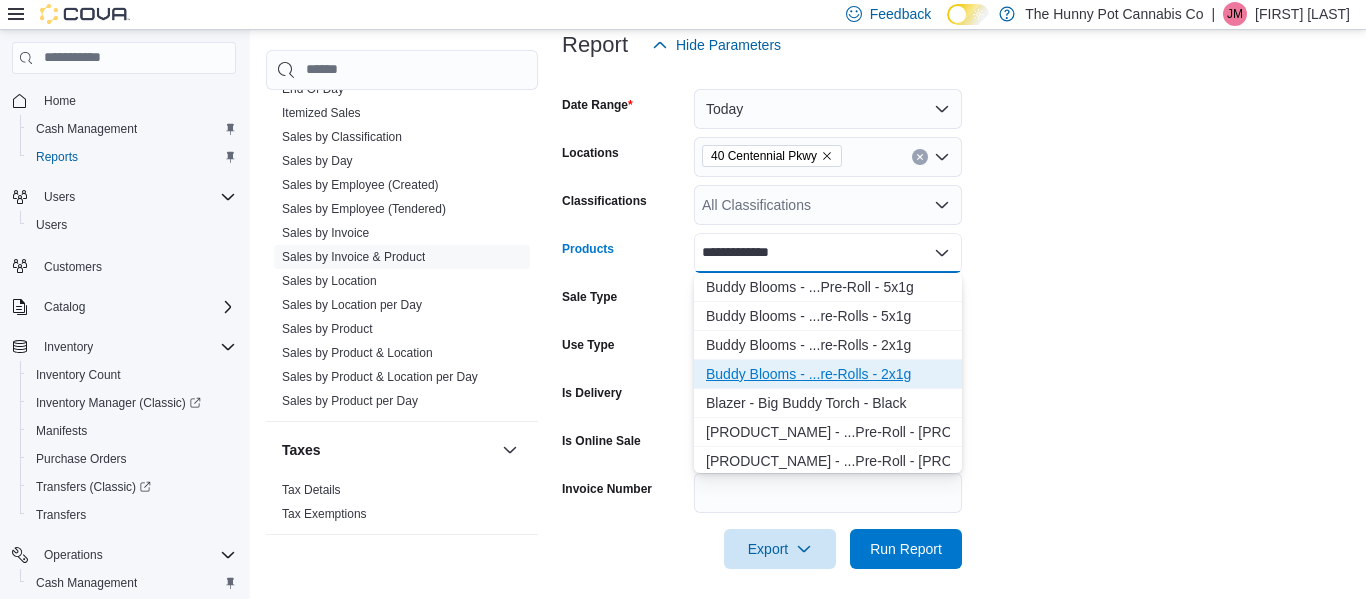 click on "Buddy Blooms - ...re-Rolls - 2x1g" at bounding box center (828, 374) 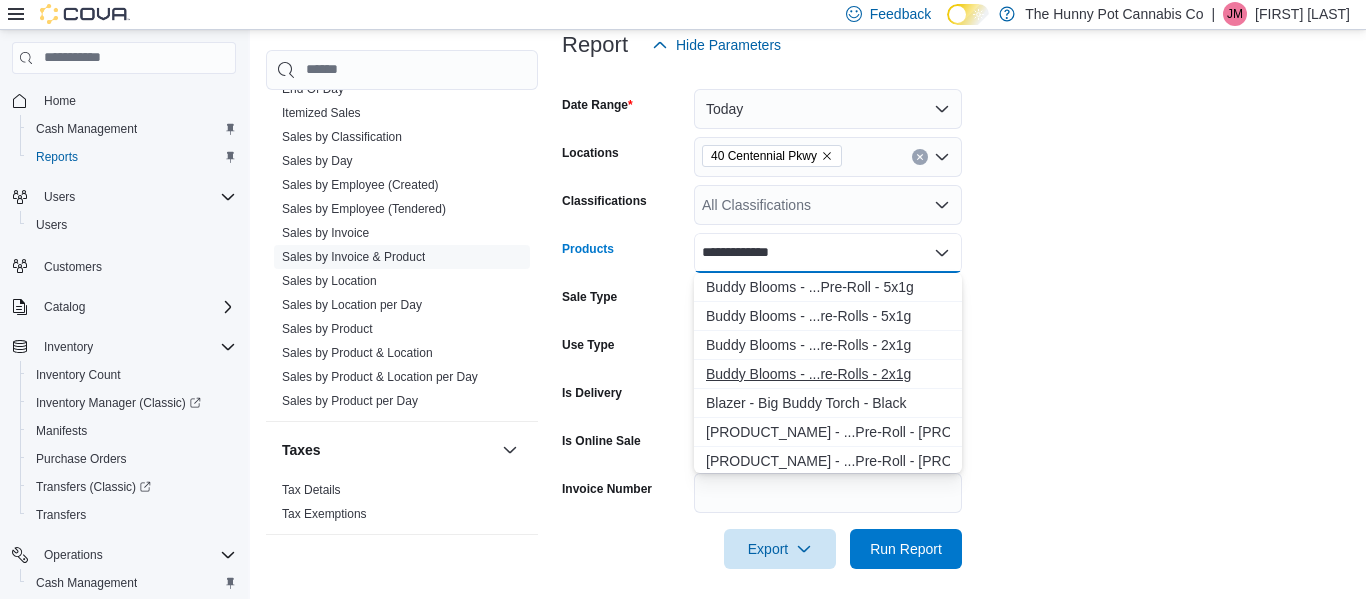 type 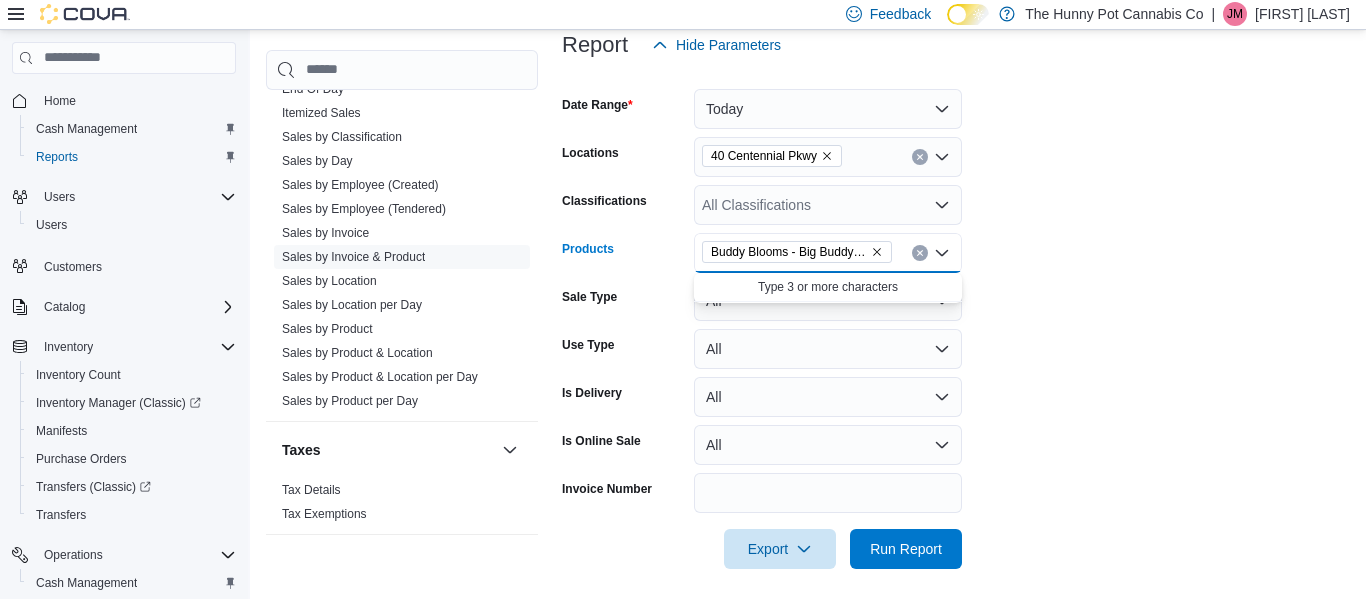 click on "Date Range Today Locations 40 Centennial Pkwy Classifications All Classifications Products Buddy Blooms - Big Buddy Sativa Pre-Rolls - 2x1g Combo box. Selected. Buddy Blooms - Big Buddy Sativa Pre-Rolls - 2x1g. Press Backspace to delete Buddy Blooms - Big Buddy Sativa Pre-Rolls - 2x1g. Combo box input. All Products. Type some text or, to display a list of choices, press Down Arrow. To exit the list of choices, press Escape. Sale Type All Use Type All Is Delivery All Is Online Sale All Invoice Number Export  Run Report" at bounding box center [956, 317] 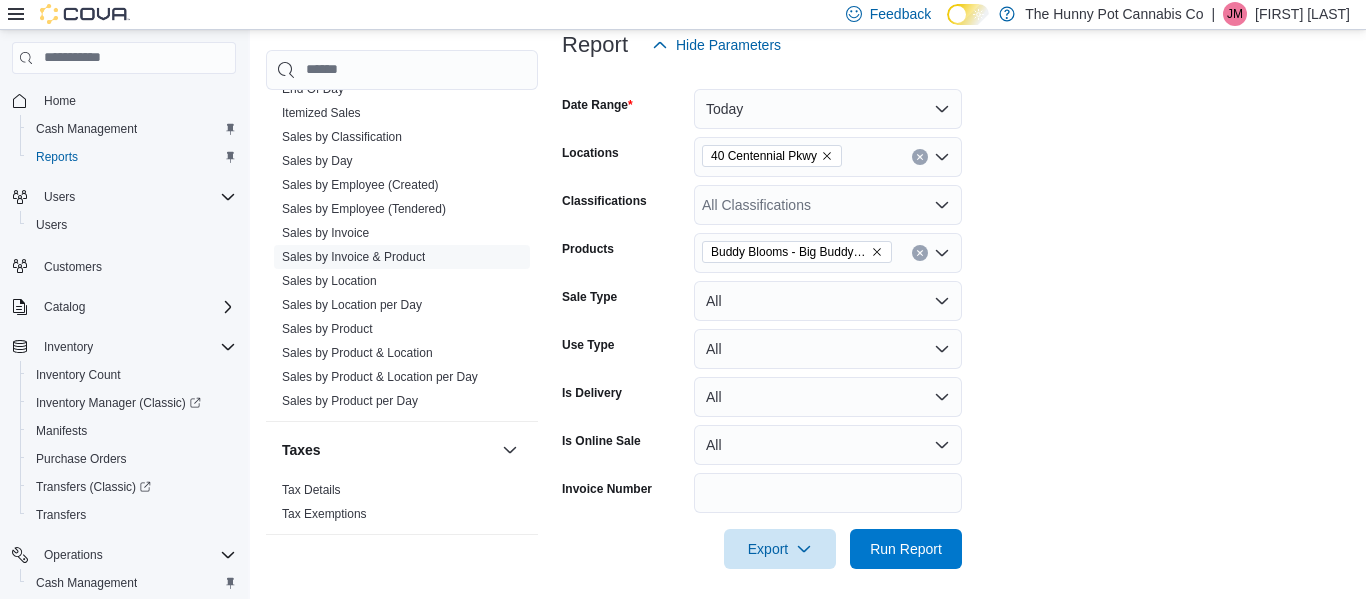 scroll, scrollTop: 282, scrollLeft: 0, axis: vertical 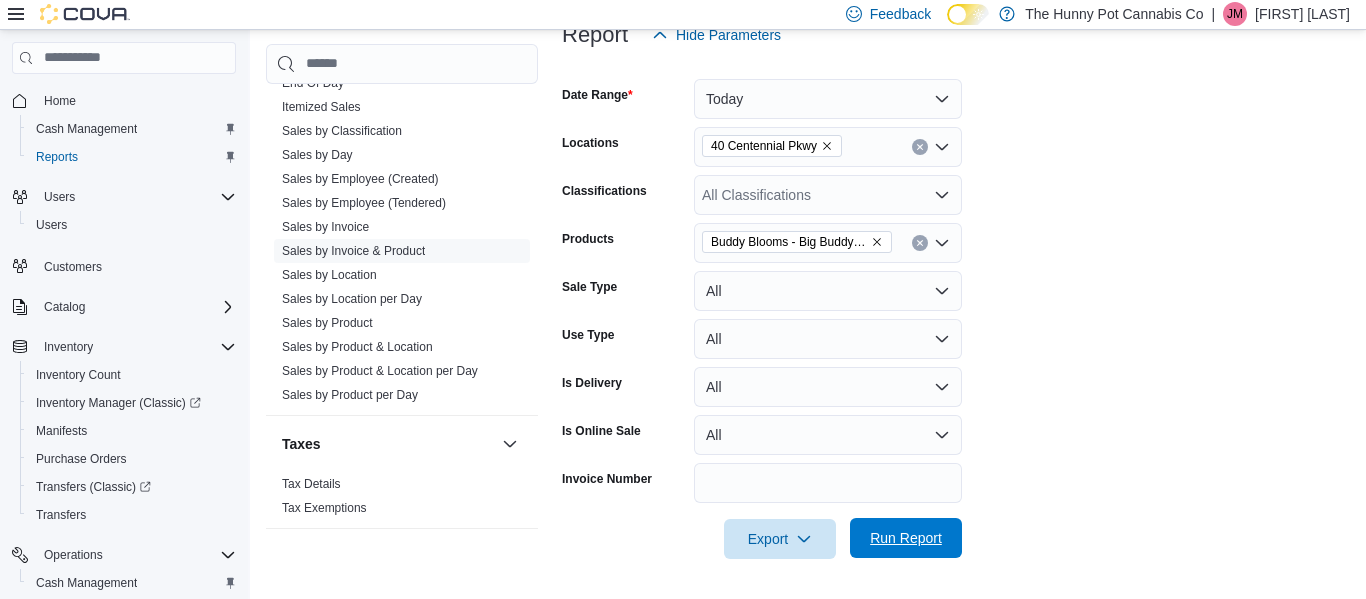 click on "Run Report" at bounding box center (906, 538) 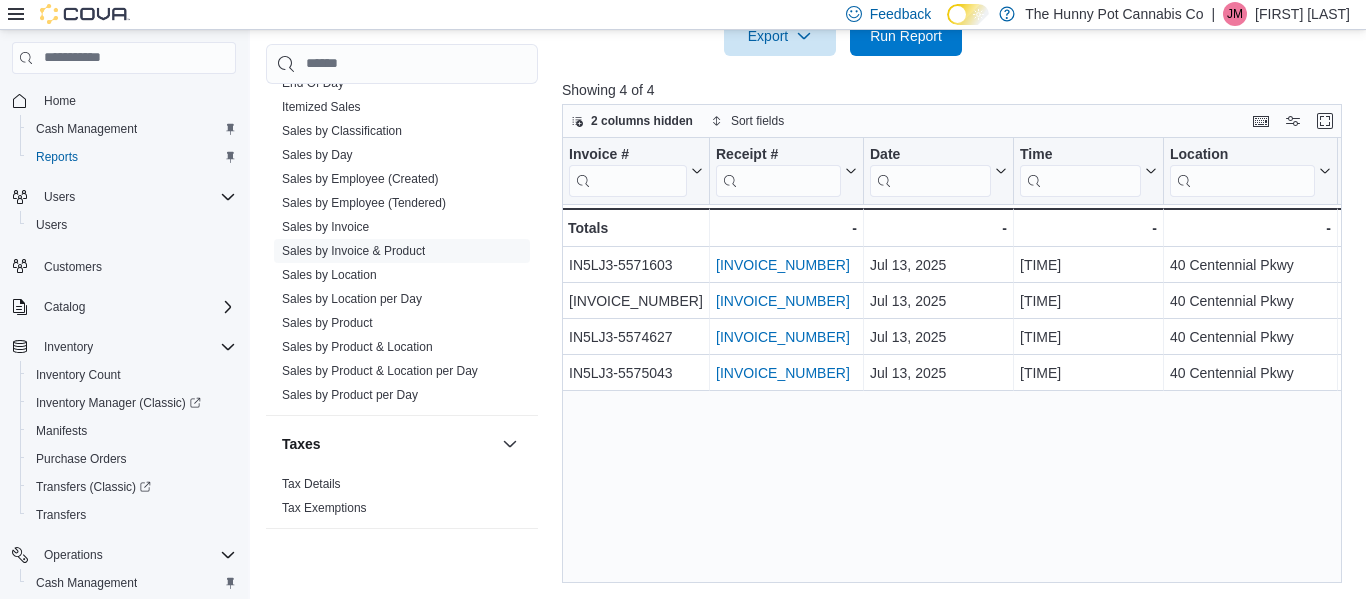 scroll, scrollTop: 784, scrollLeft: 0, axis: vertical 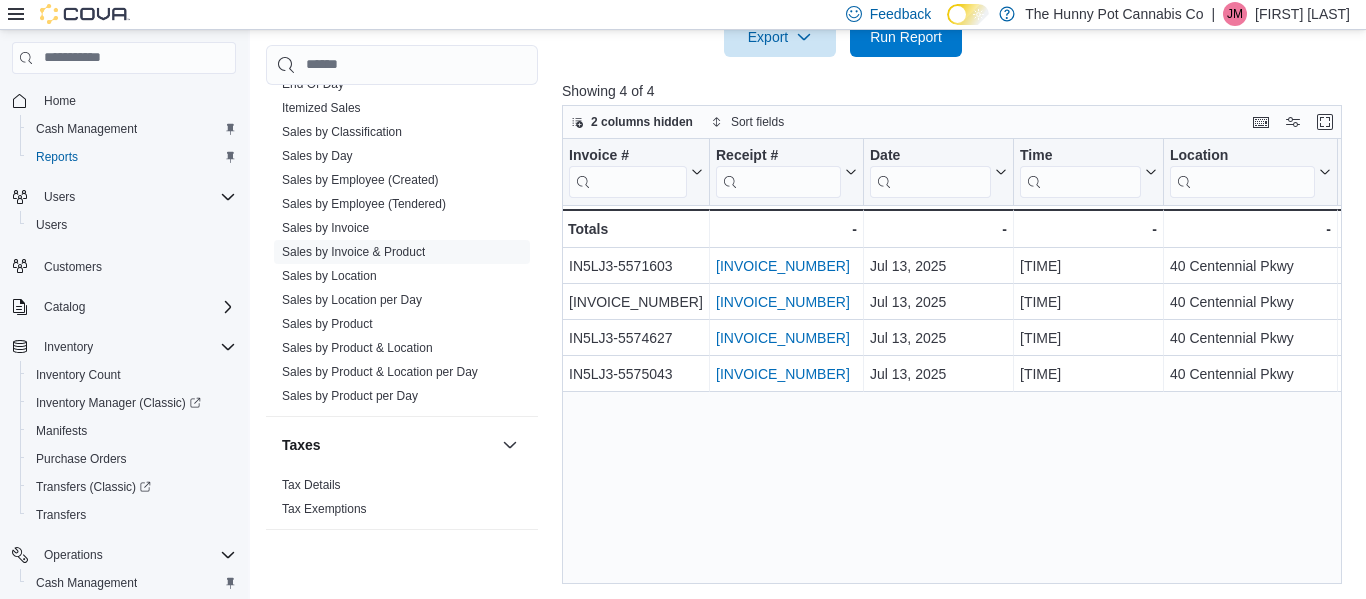 click on "Invoice # Click to view column header actions Receipt # Click to view column header actions Date Click to view column header actions Time Click to view column header actions Location Click to view column header actions Classification Click to view column header actions Product Click to view column header actions SKU Click to view column header actions Type Click to view column header actions Delivery Click to view column header actions Online Click to view column header actions Gift Cards Click to view column header actions Gross Sales Click to view column header actions Subtotal Click to view column header actions Total Tax Click to view column header actions Total Cost Click to view column header actions Gross Profit Click to view column header actions Gross Margin Click to view column header actions Total Discount Click to view column header actions Tendered By Click to view column header actions Created By Click to view column header actions Sale Override By Click to view column header actions Customer -" at bounding box center (952, 361) 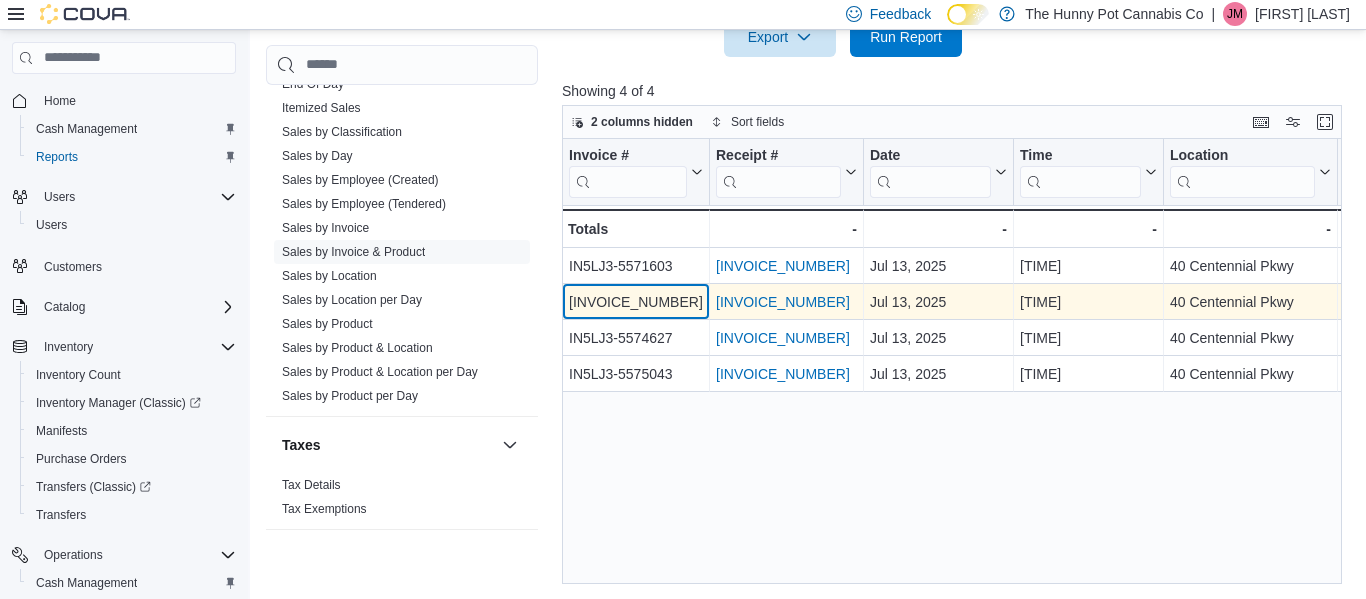 click on "IN5LJ3-5571906" at bounding box center (636, 302) 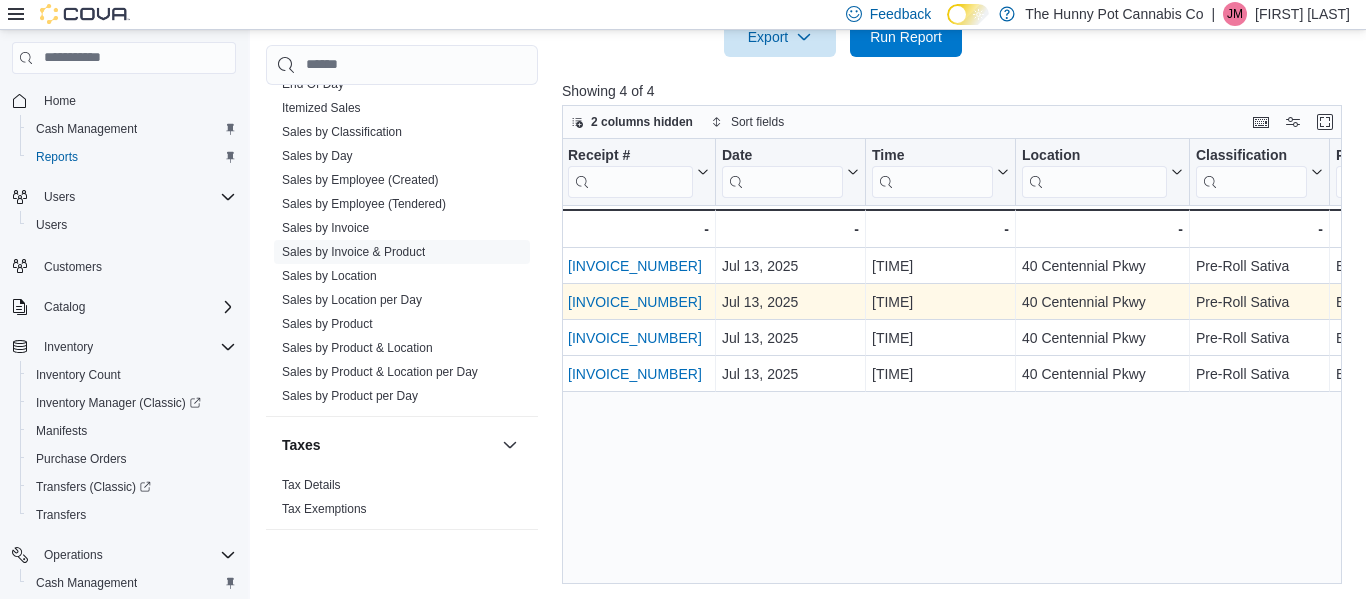 scroll, scrollTop: 0, scrollLeft: 0, axis: both 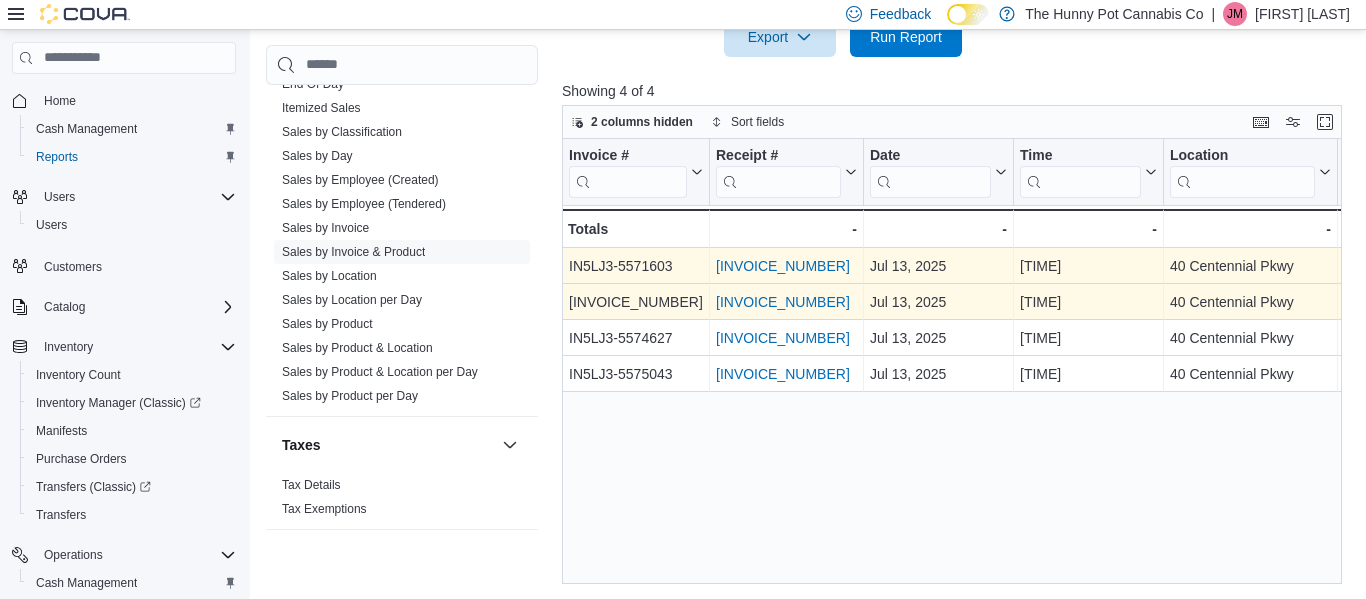 click on "INDJRD-G51M21" at bounding box center [783, 266] 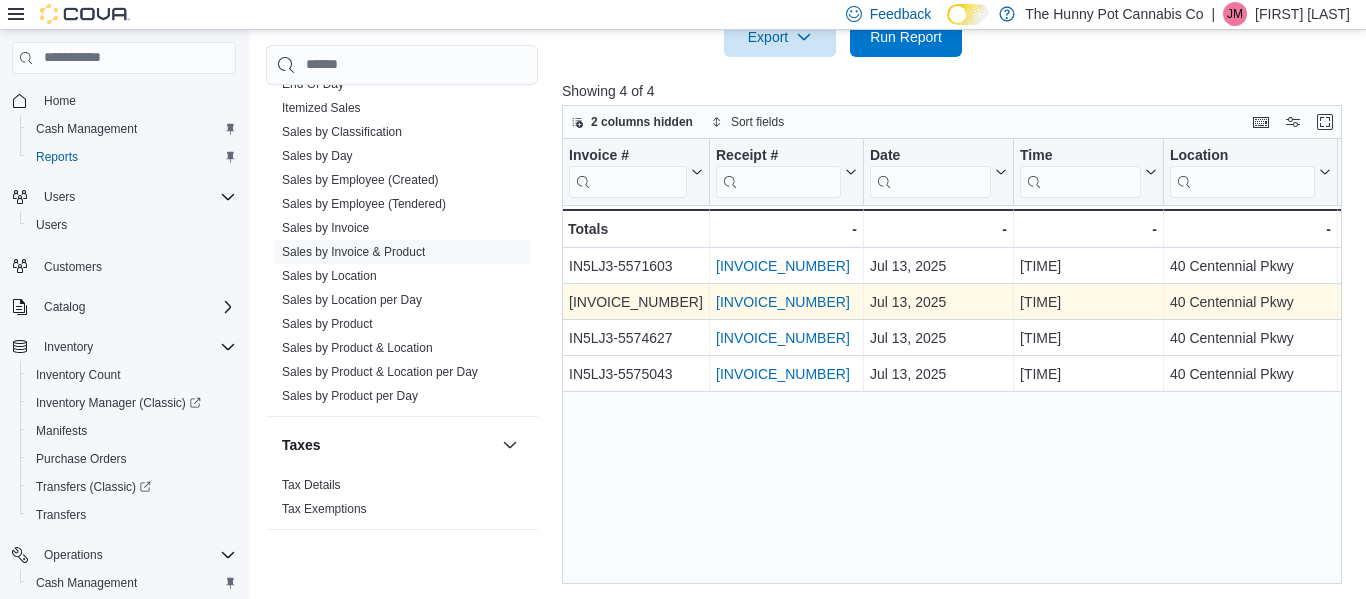 click on "INDJRD-G53646" at bounding box center [783, 302] 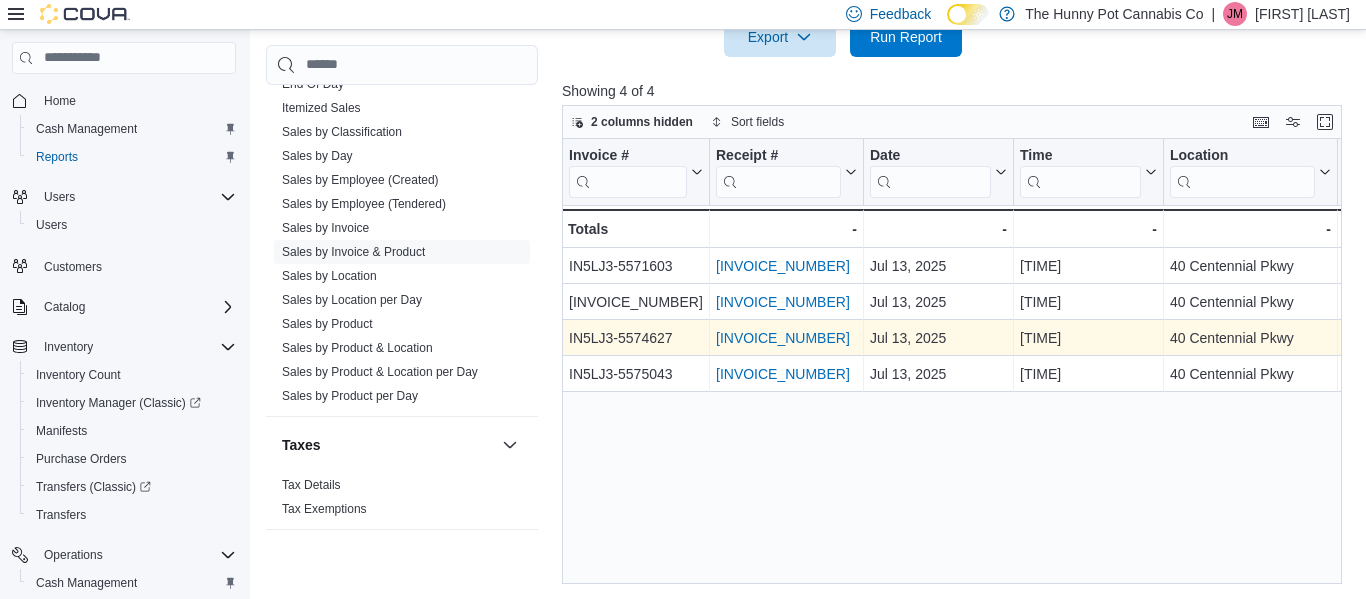 click on "INDJR4-G5CSSC" at bounding box center (783, 338) 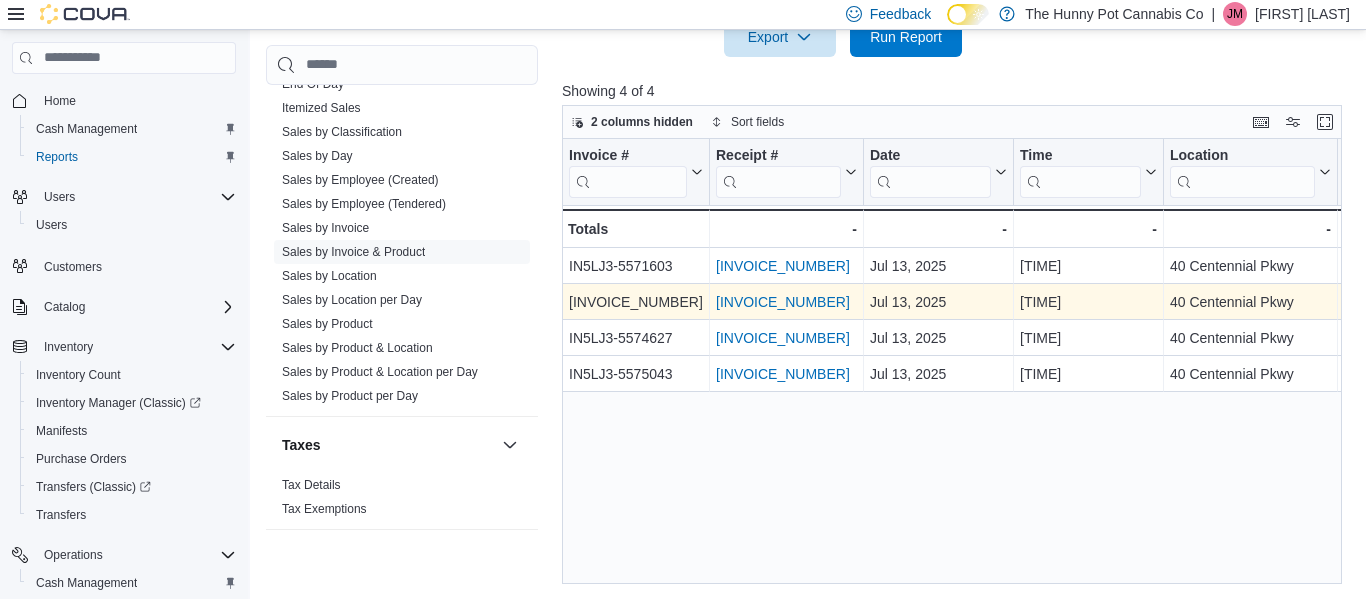 click on "INDJRD-G53646" at bounding box center [783, 302] 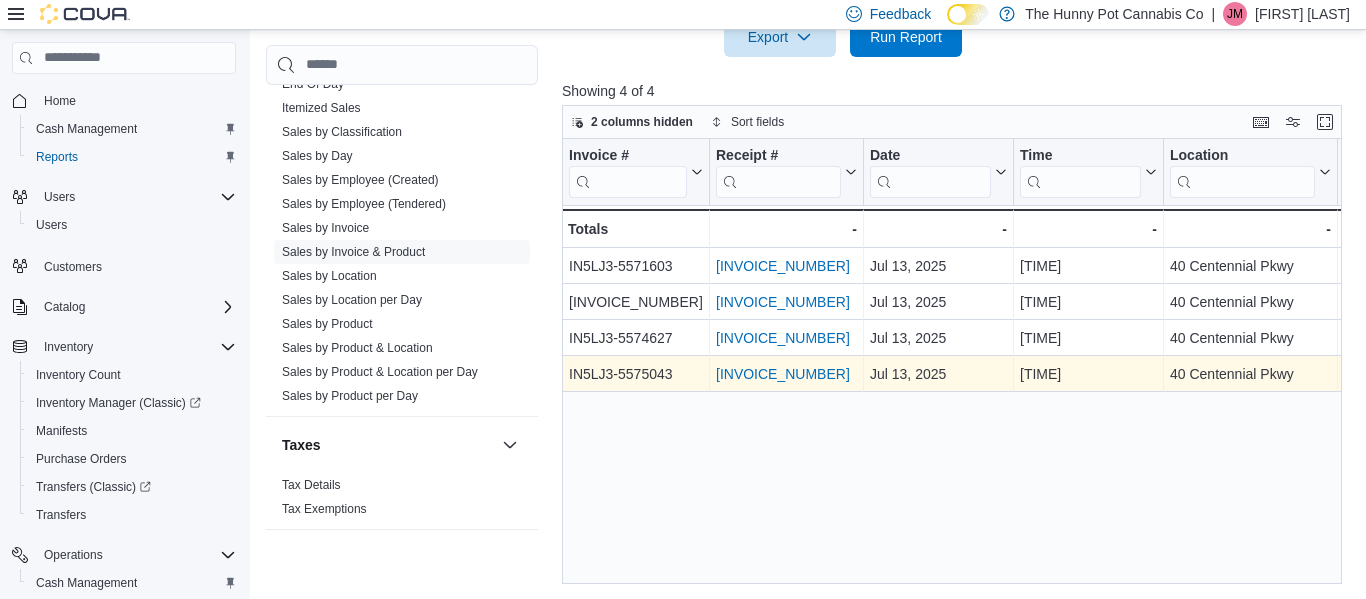 click on "IN66AD-GN5KM9" at bounding box center (783, 374) 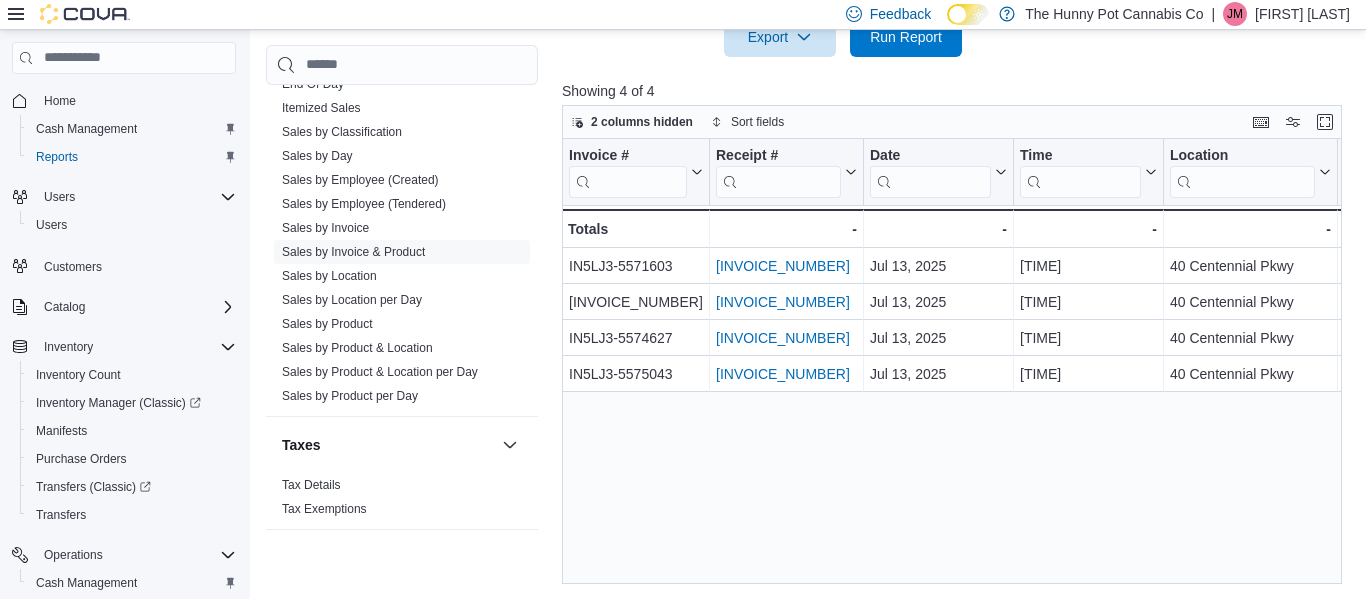 click on "Invoice # Click to view column header actions Receipt # Click to view column header actions Date Click to view column header actions Time Click to view column header actions Location Click to view column header actions Classification Click to view column header actions Product Click to view column header actions SKU Click to view column header actions Type Click to view column header actions Delivery Click to view column header actions Online Click to view column header actions Gift Cards Click to view column header actions Gross Sales Click to view column header actions Subtotal Click to view column header actions Total Tax Click to view column header actions Total Cost Click to view column header actions Gross Profit Click to view column header actions Gross Margin Click to view column header actions Total Discount Click to view column header actions Tendered By Click to view column header actions Created By Click to view column header actions Sale Override By Click to view column header actions Customer -" at bounding box center [952, 361] 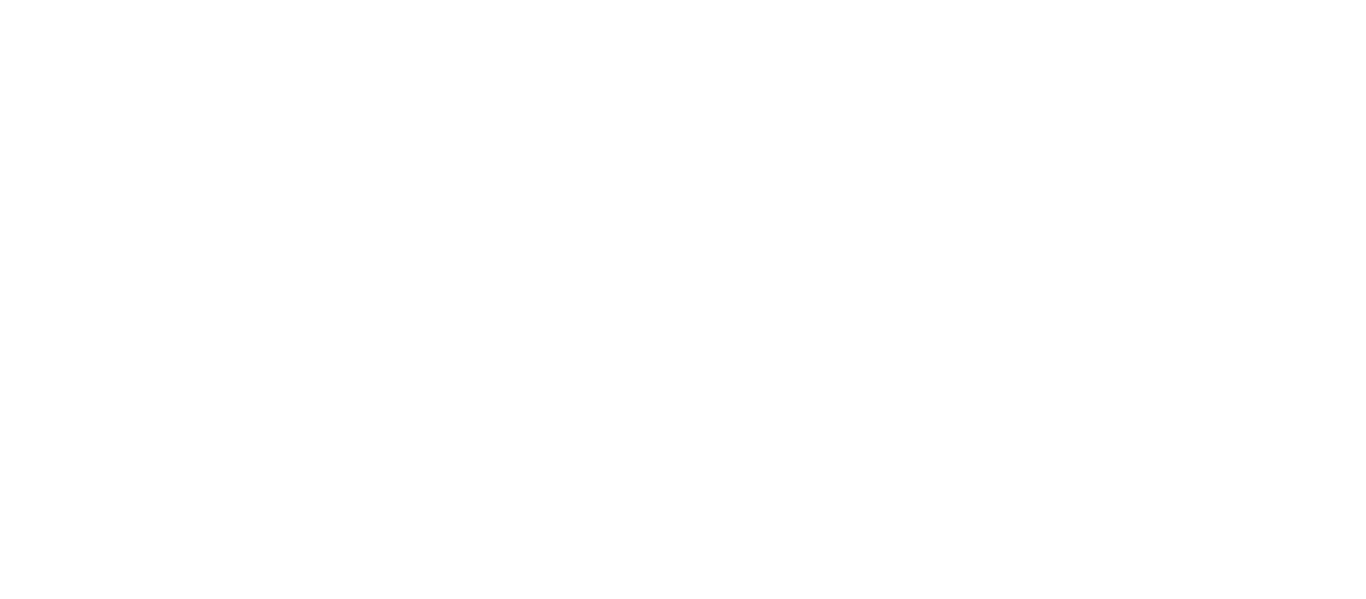 scroll, scrollTop: 0, scrollLeft: 0, axis: both 